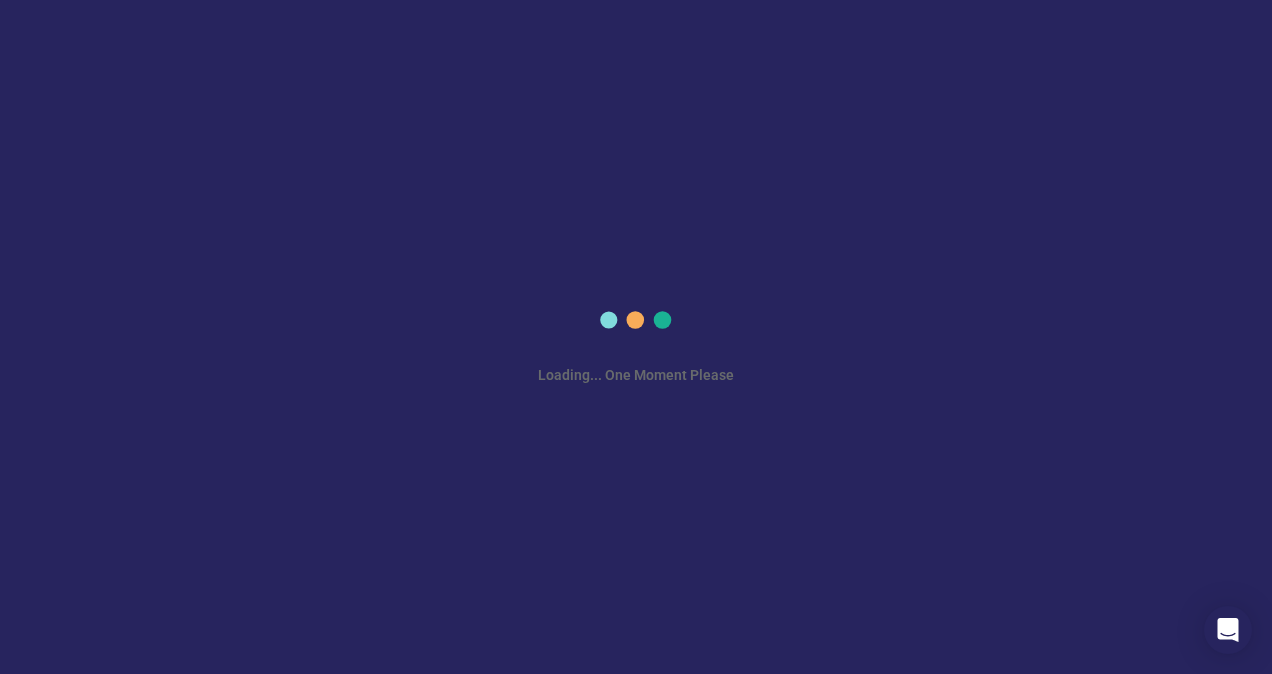 scroll, scrollTop: 0, scrollLeft: 0, axis: both 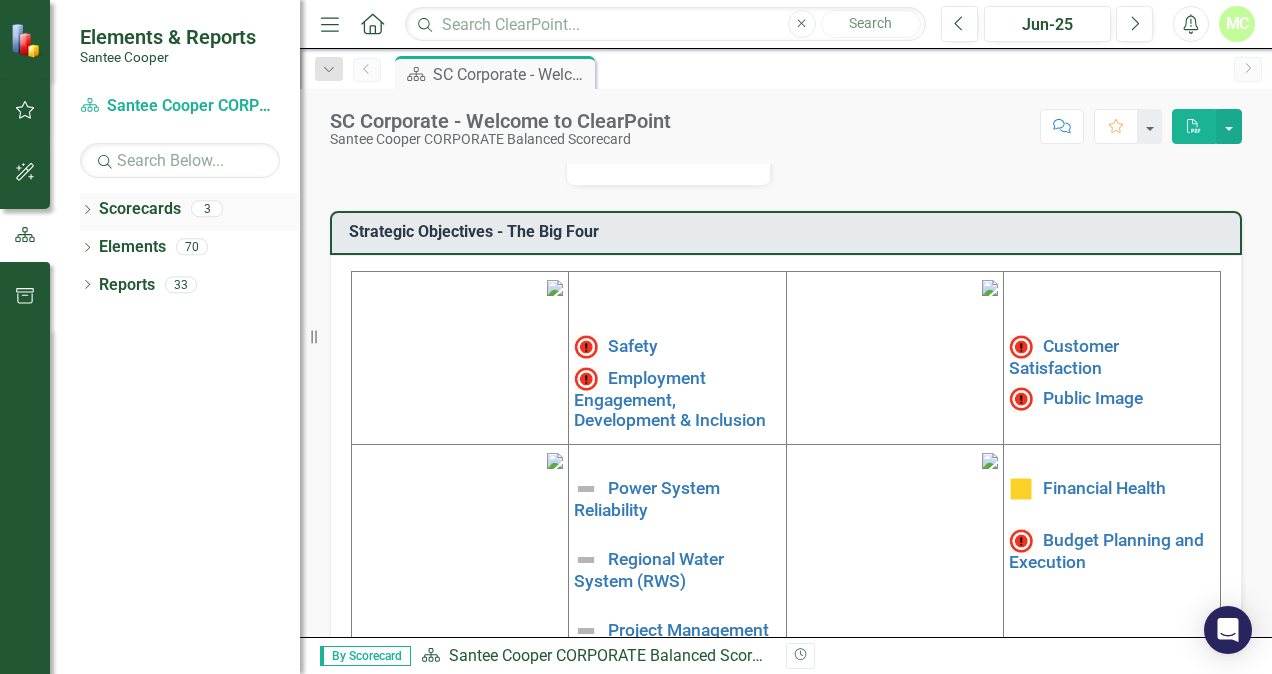 click at bounding box center [87, 209] 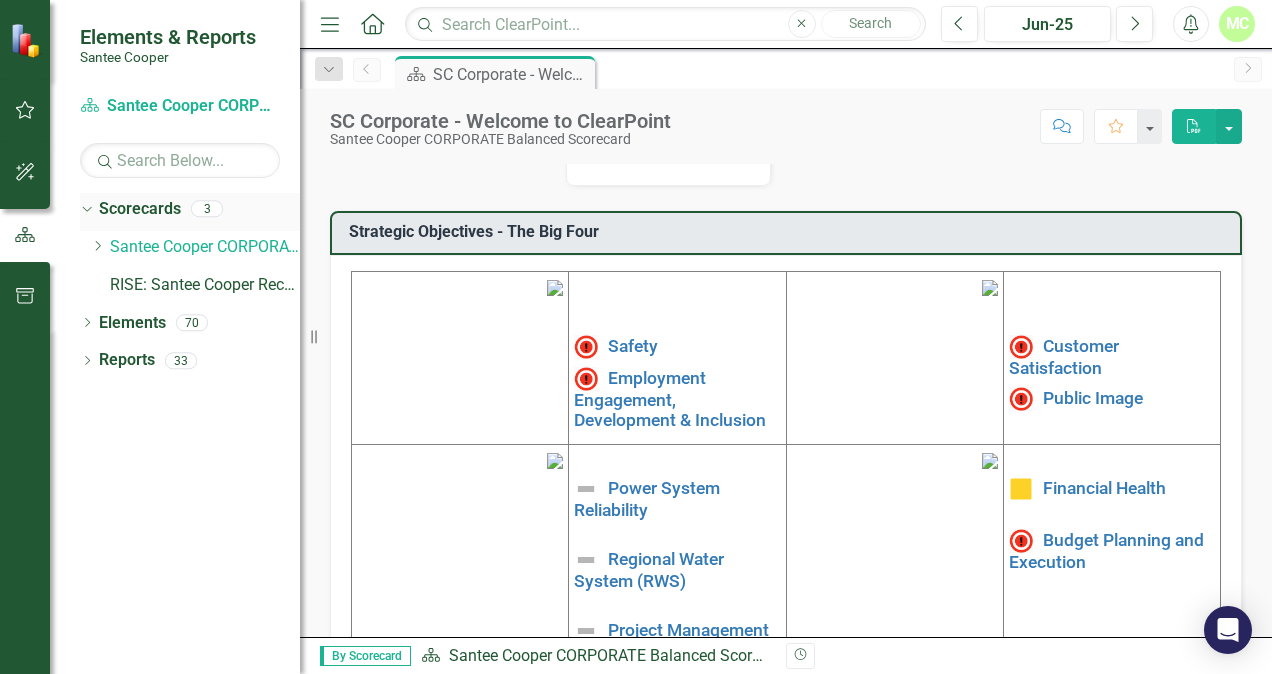 click on "Dropdown" at bounding box center (84, 208) 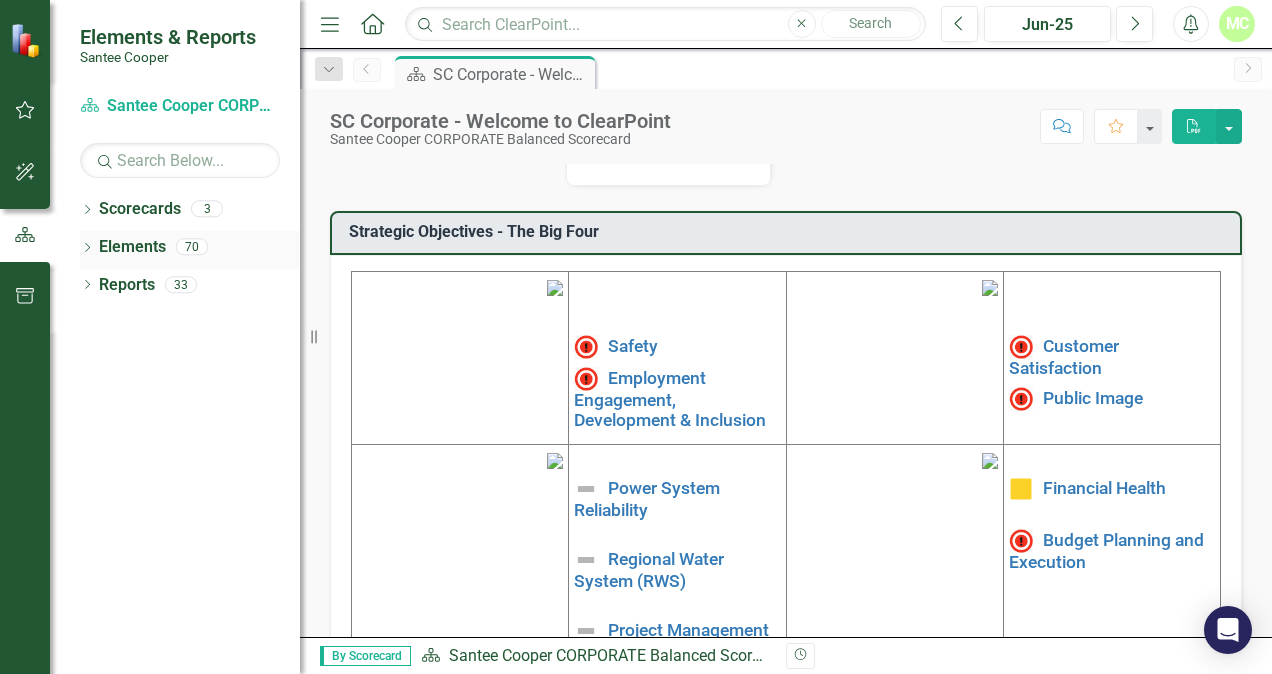 click on "Dropdown" at bounding box center (87, 249) 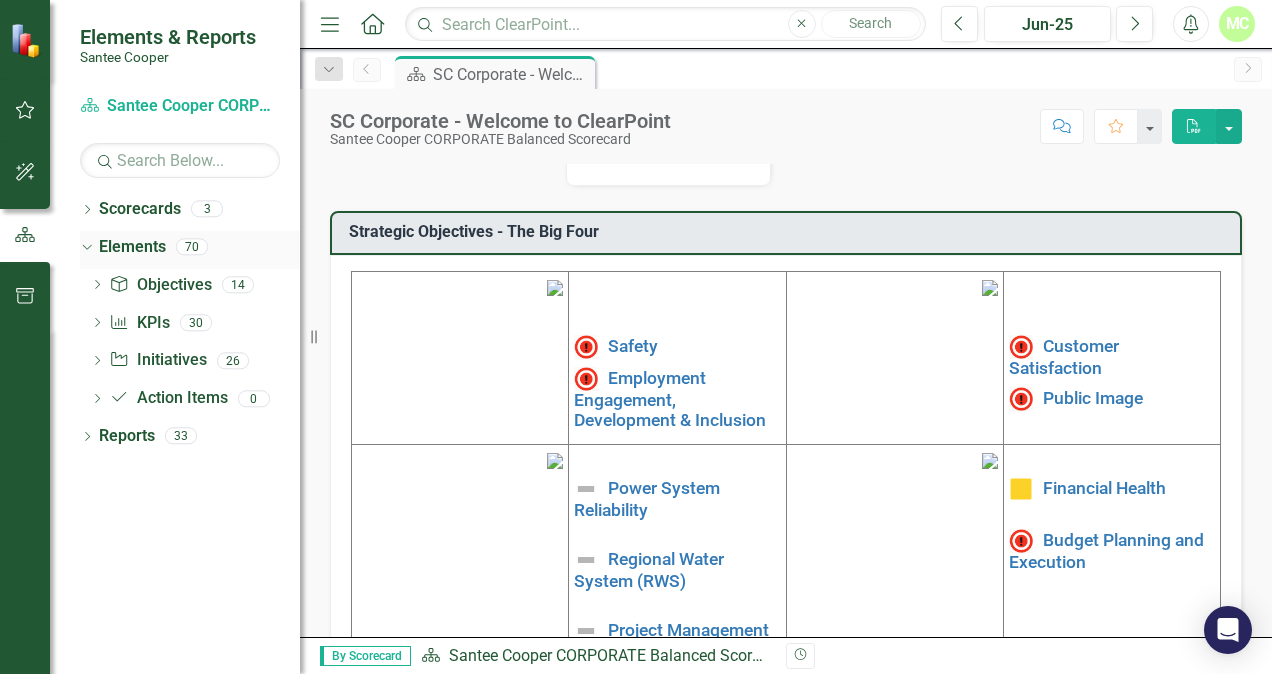 click on "Dropdown" at bounding box center (83, 246) 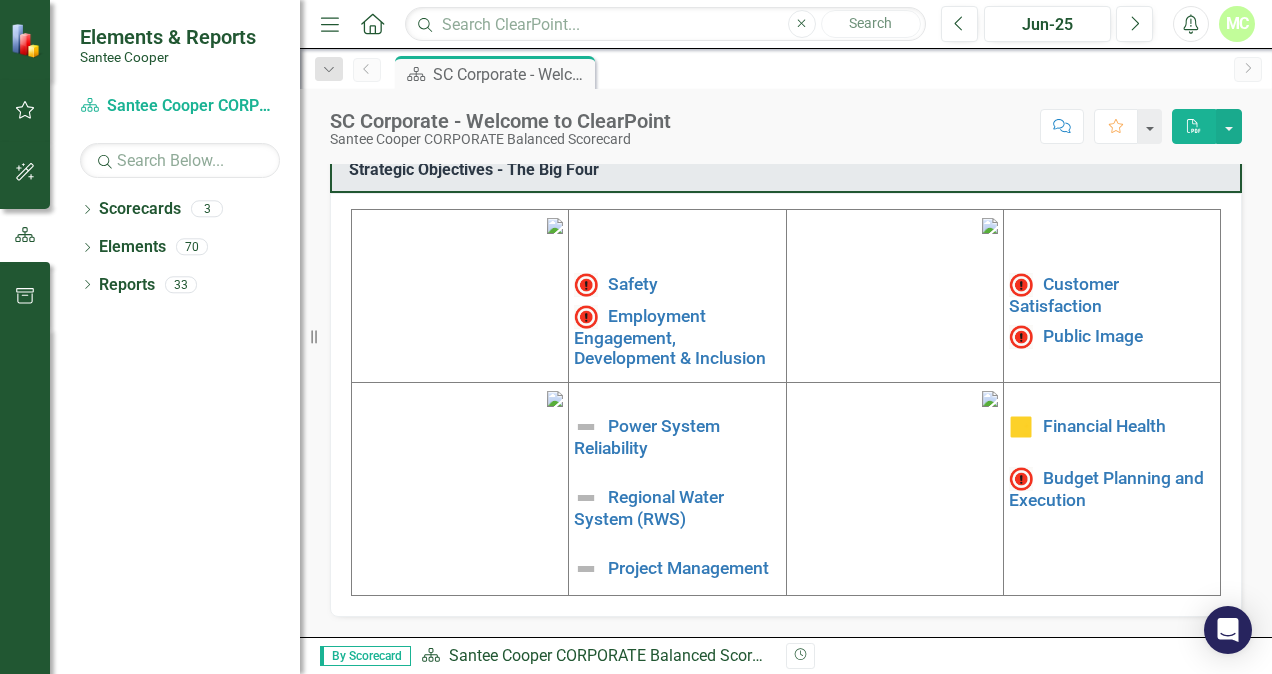 scroll, scrollTop: 718, scrollLeft: 0, axis: vertical 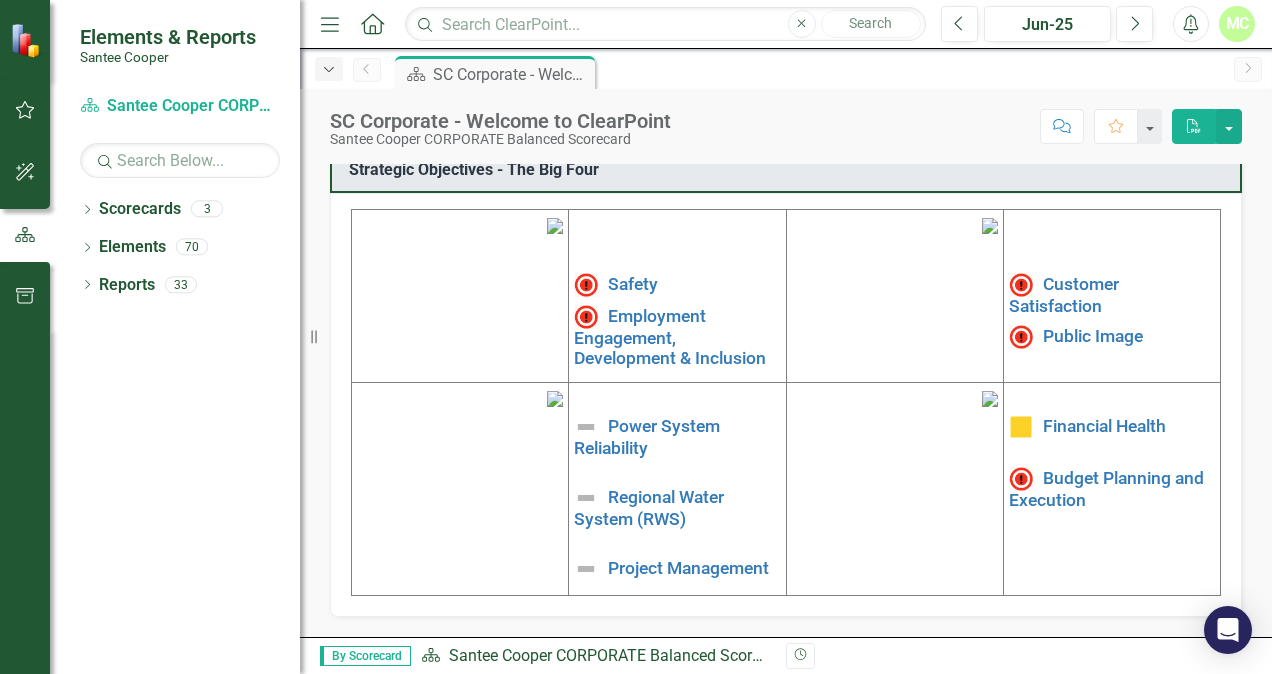 click on "Dropdown" at bounding box center (329, 70) 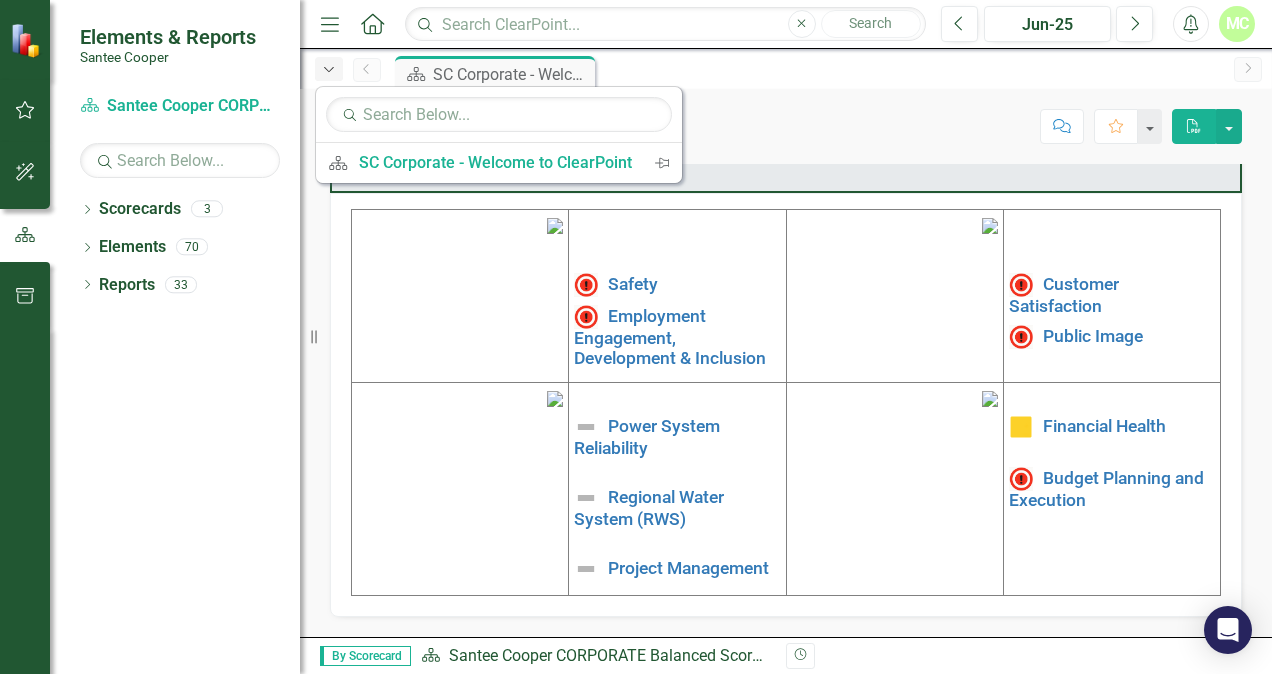 click on "Dropdown" at bounding box center [329, 70] 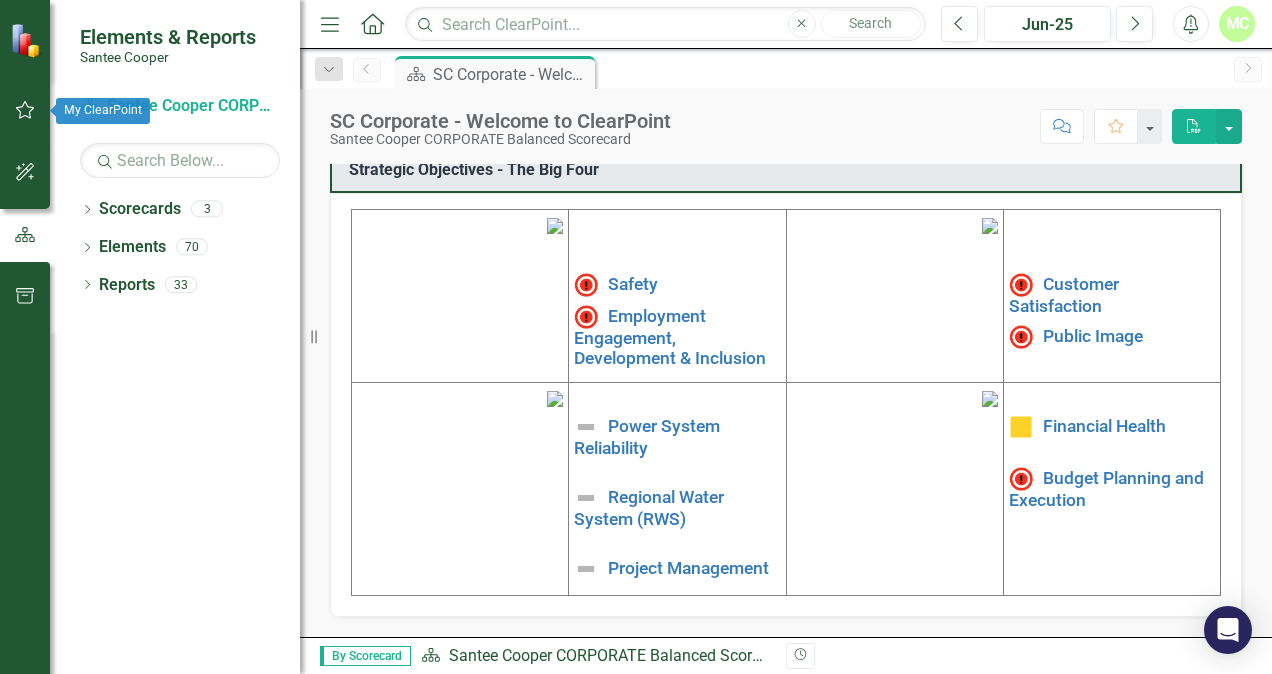 click at bounding box center (25, 110) 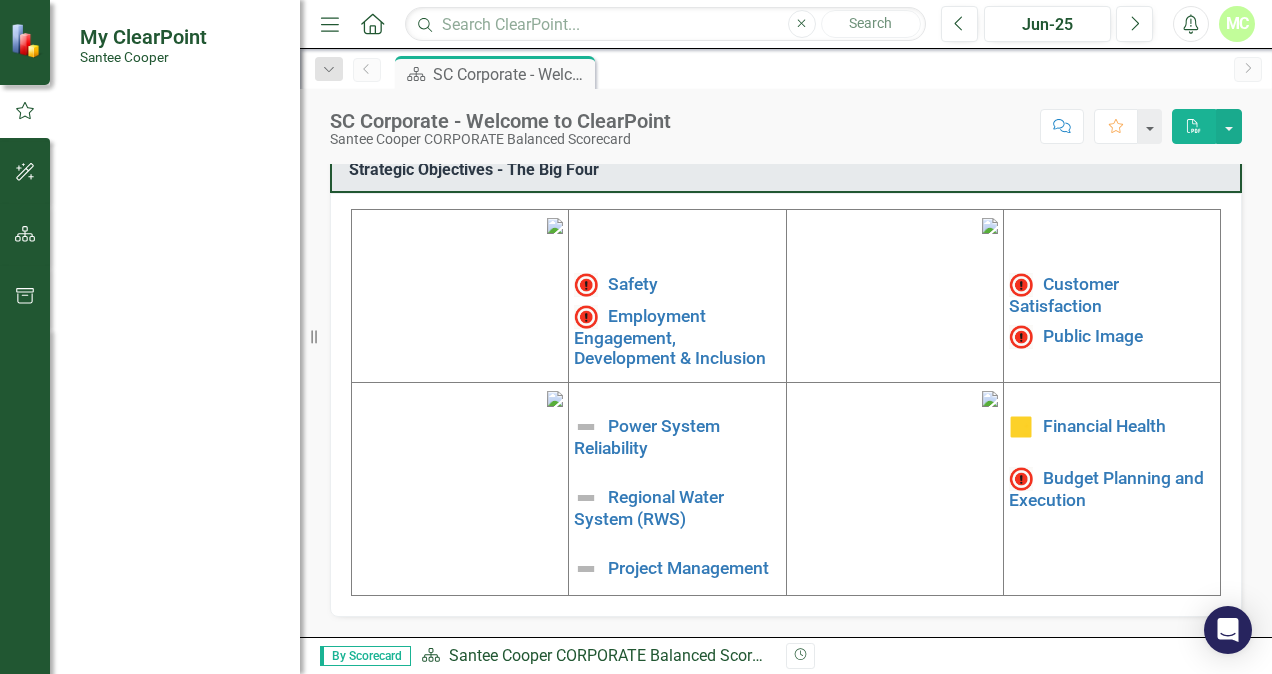 click on "My Workspace" at bounding box center (180, 139) 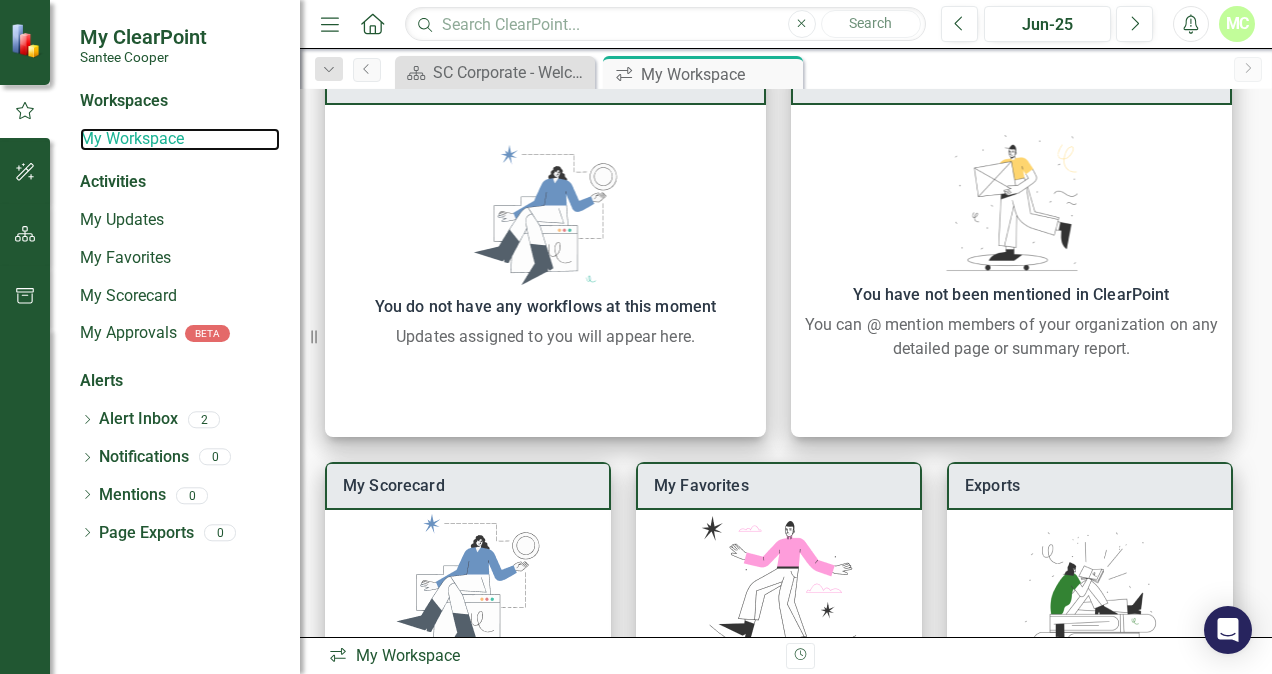 scroll, scrollTop: 112, scrollLeft: 0, axis: vertical 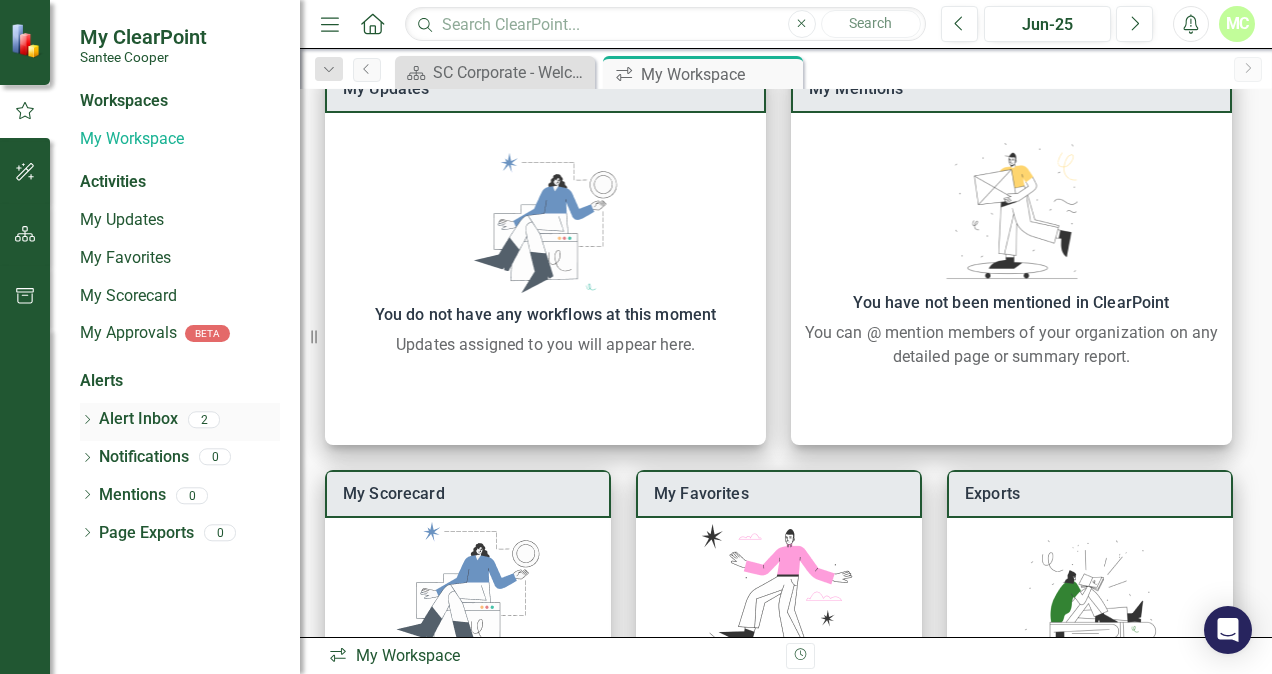 click on "Alert Inbox" at bounding box center (138, 419) 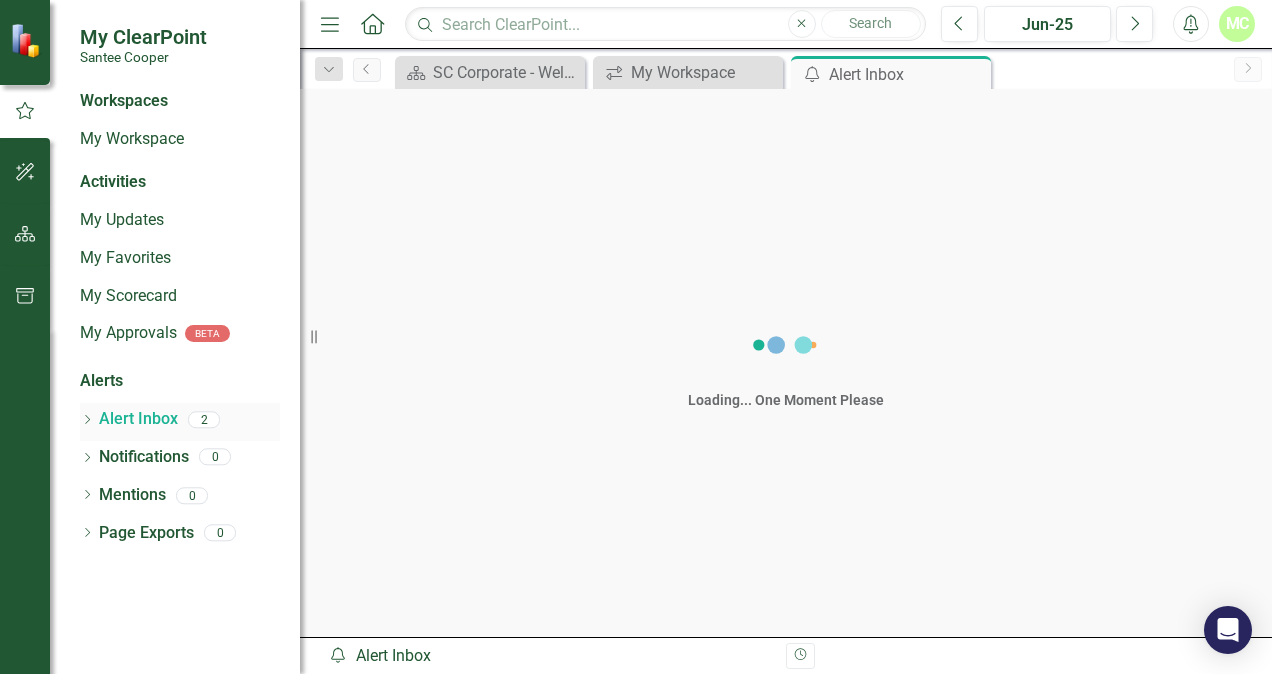 scroll, scrollTop: 0, scrollLeft: 0, axis: both 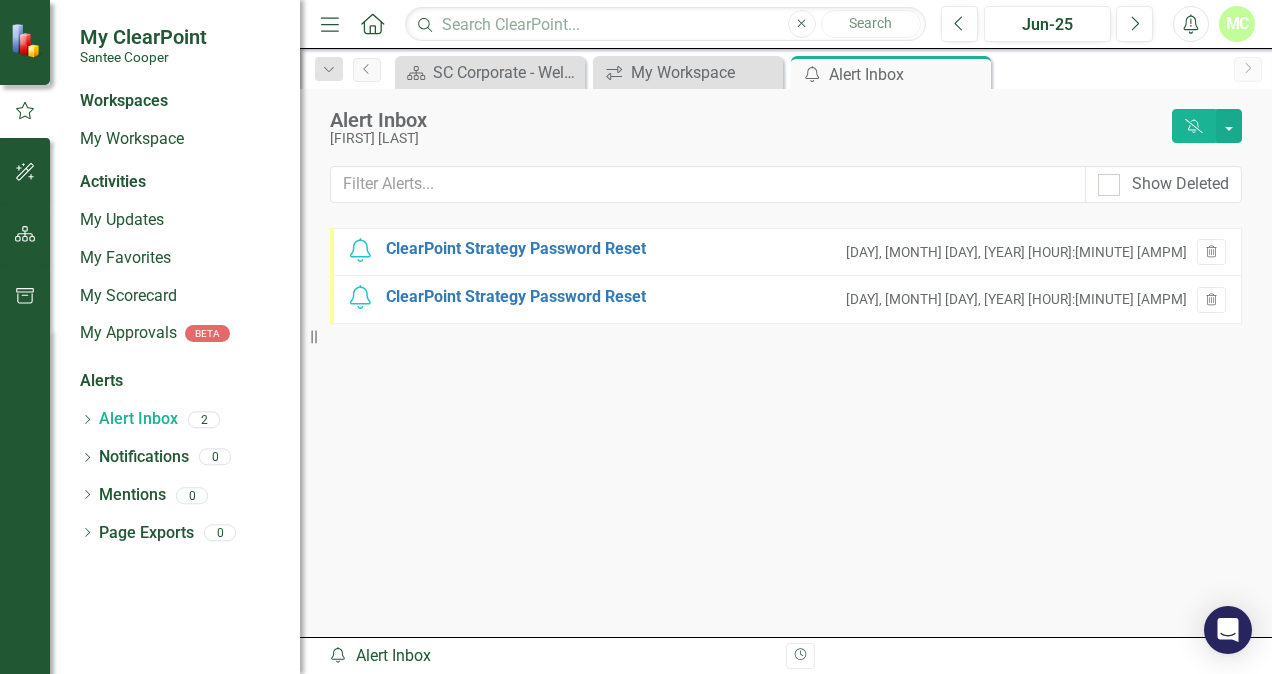 click on "Workspaces" at bounding box center [124, 101] 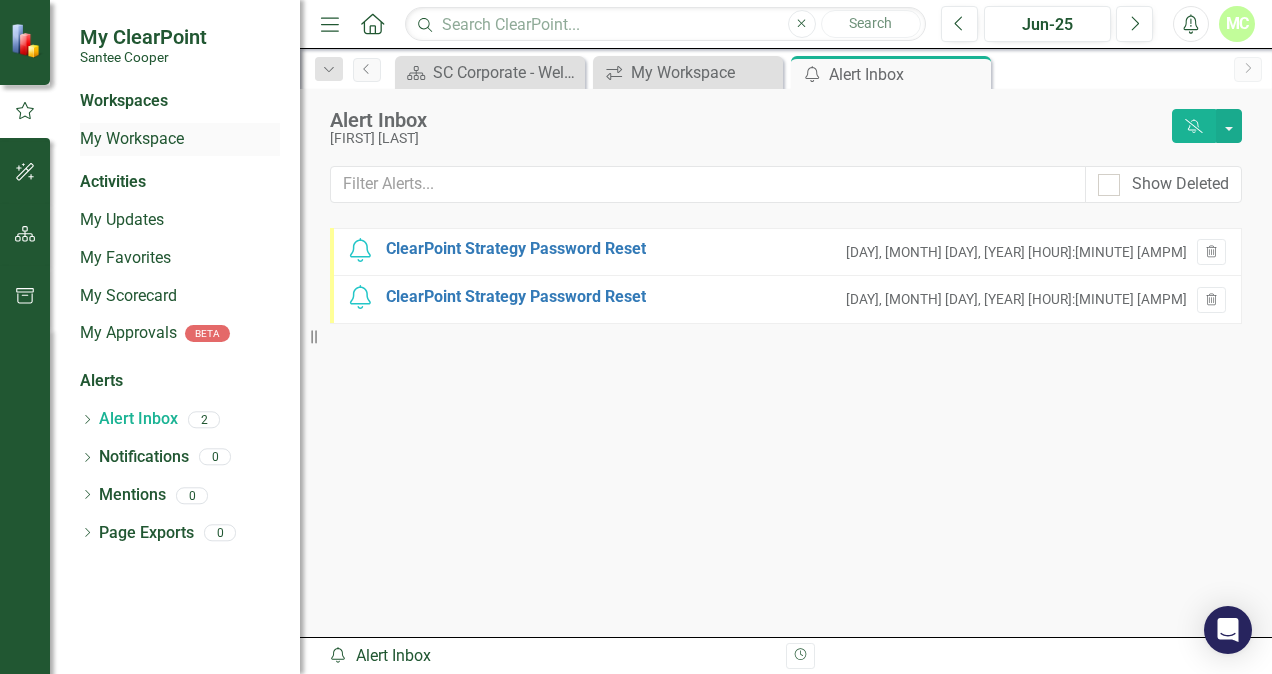 click on "My Workspace" at bounding box center (180, 139) 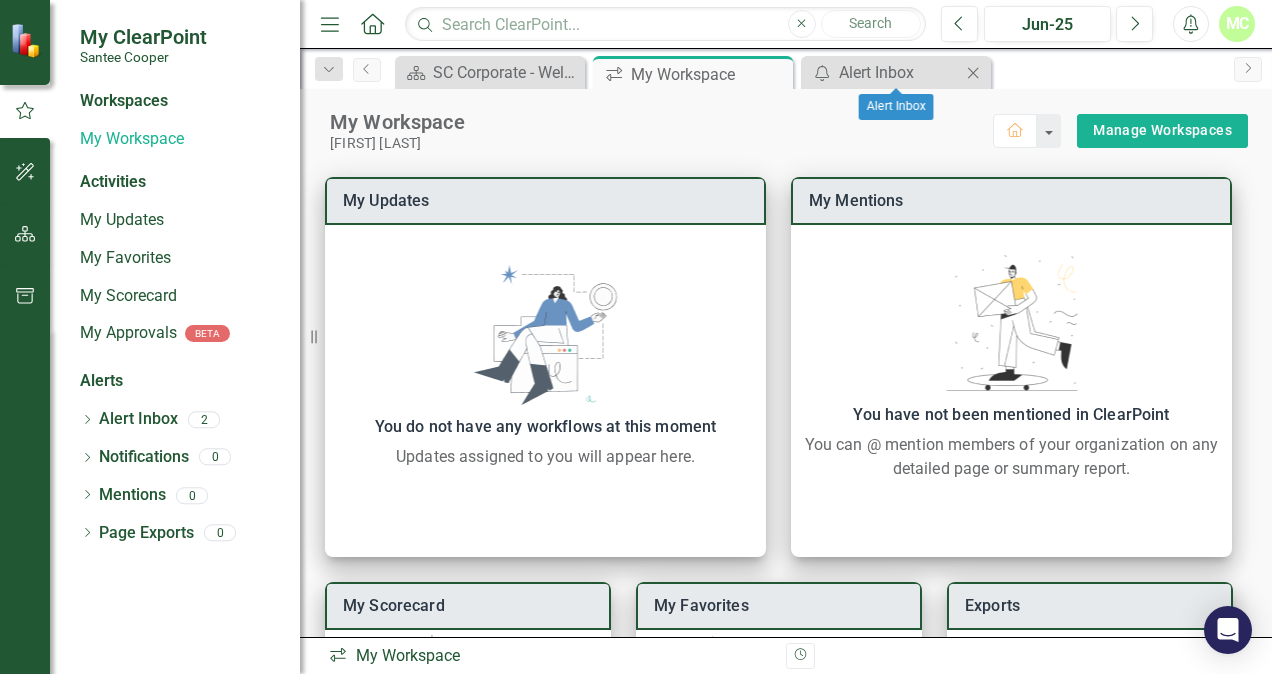 click on "Close" at bounding box center [973, 73] 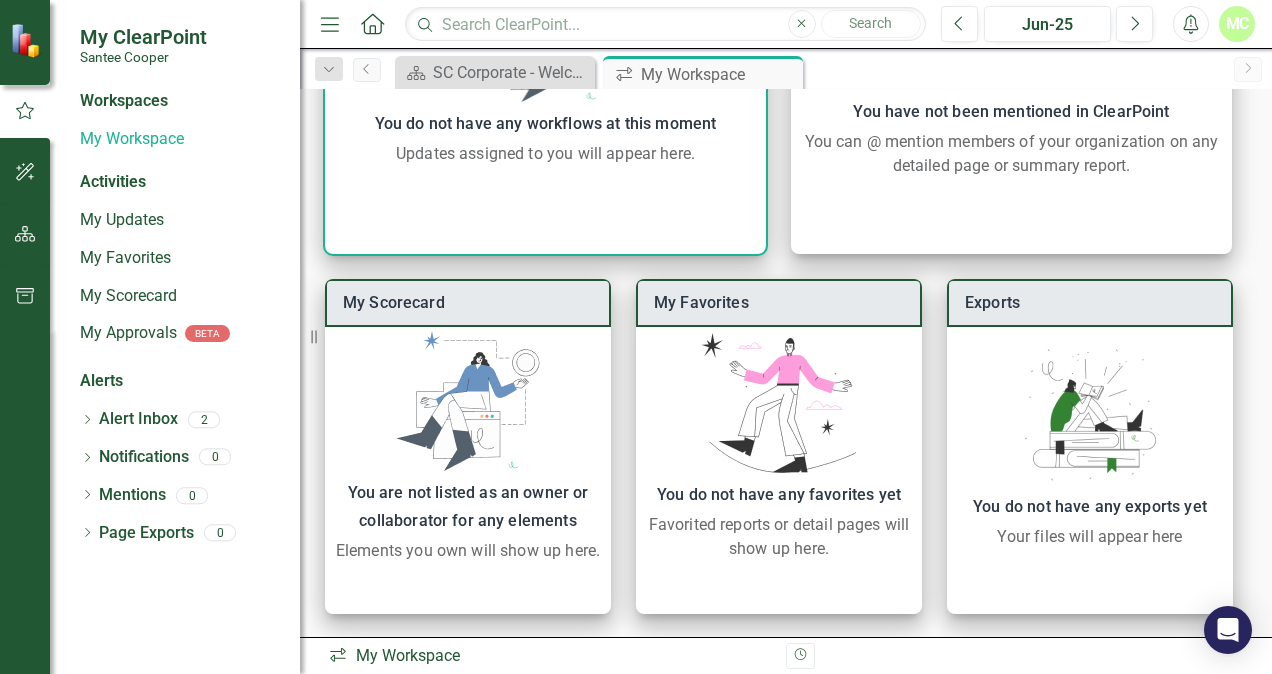 scroll, scrollTop: 304, scrollLeft: 0, axis: vertical 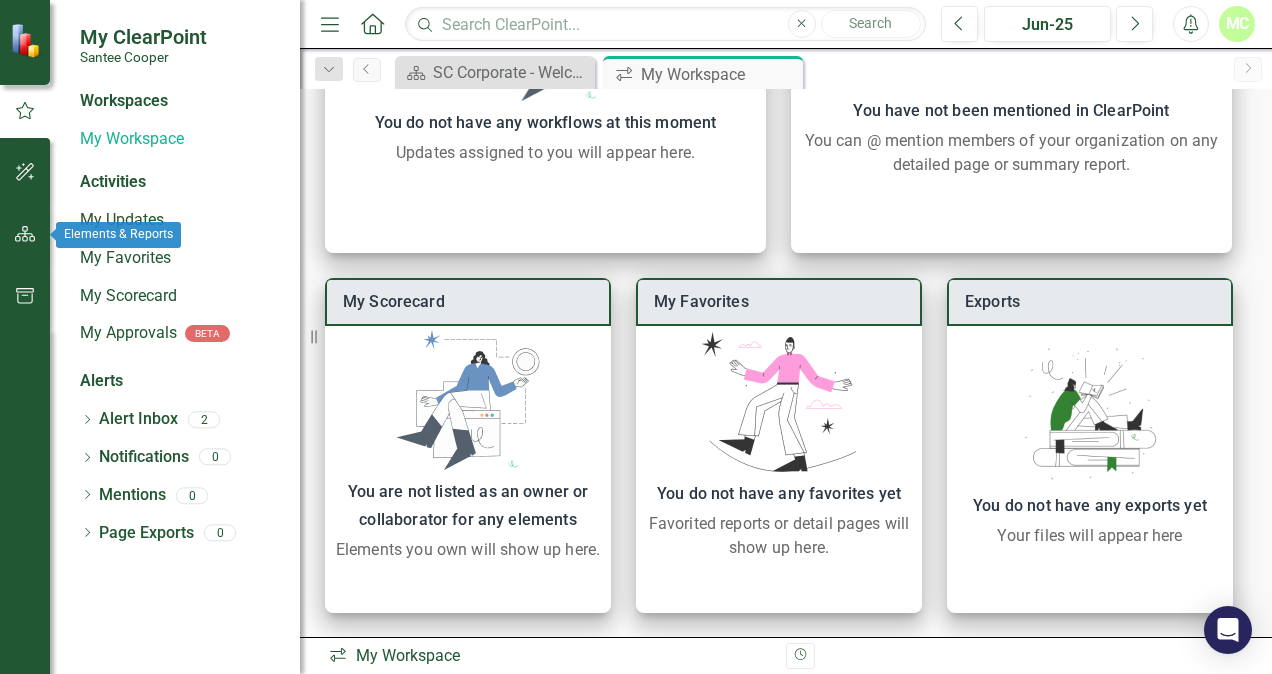 click at bounding box center [25, 234] 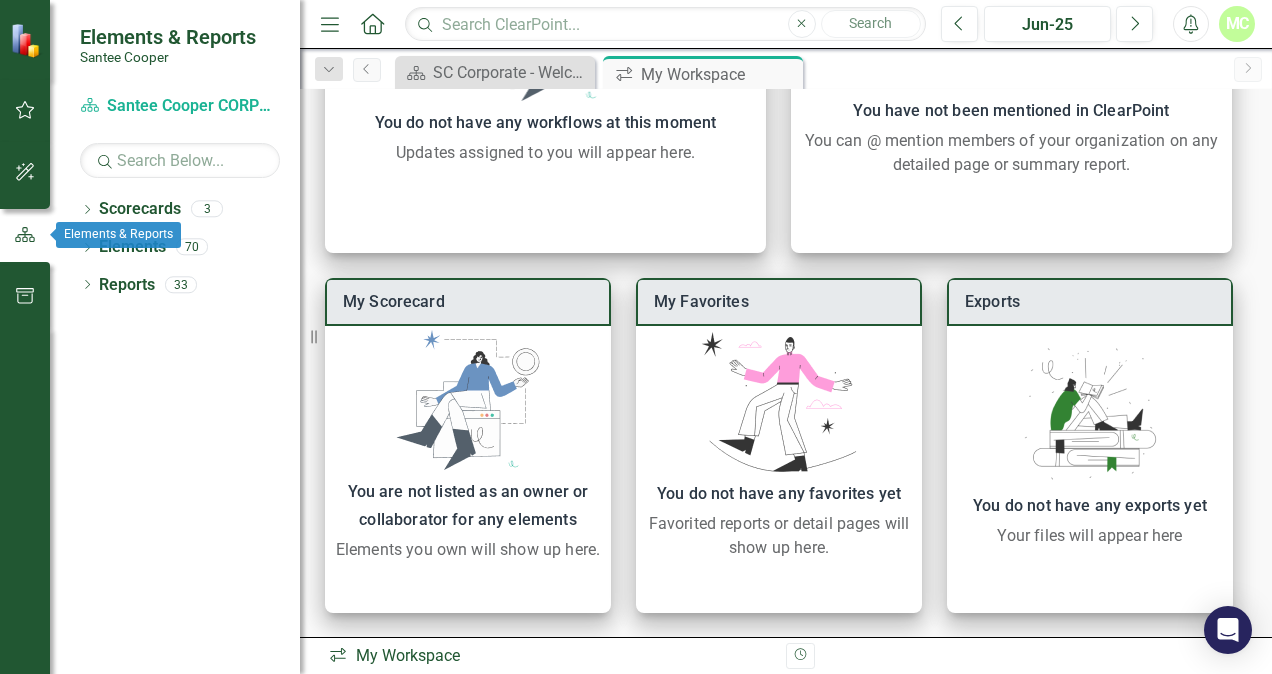 click at bounding box center (25, 235) 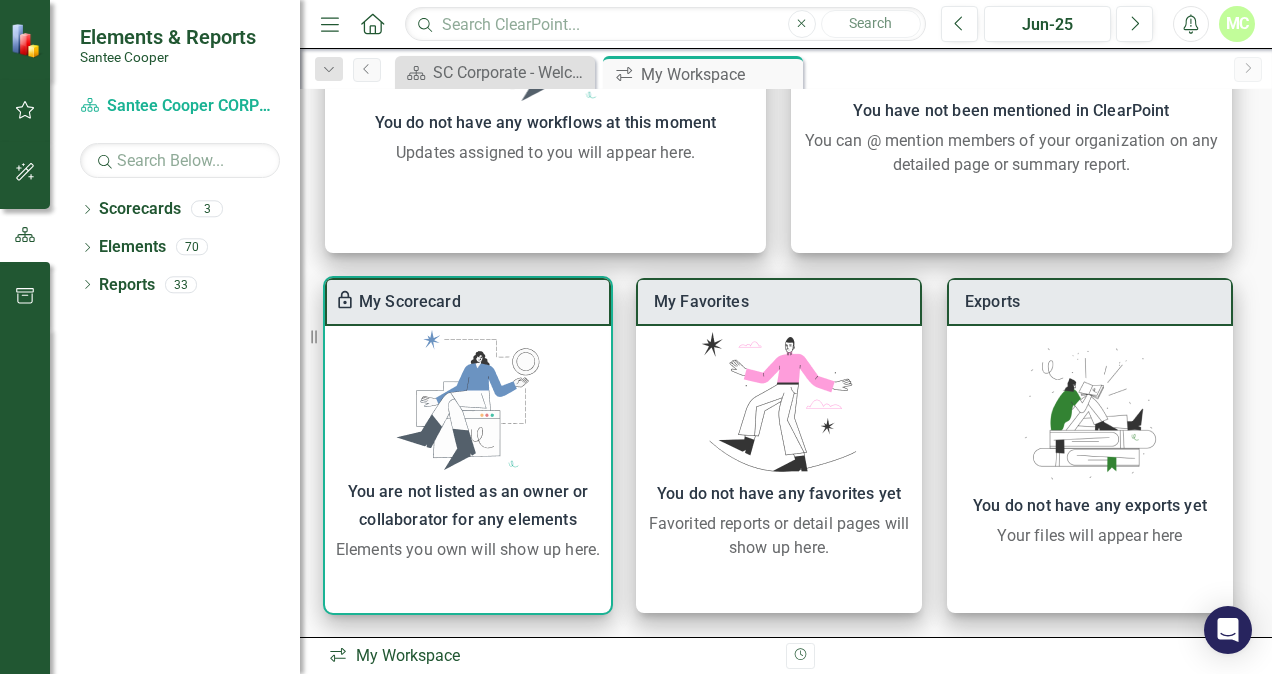 scroll, scrollTop: 0, scrollLeft: 0, axis: both 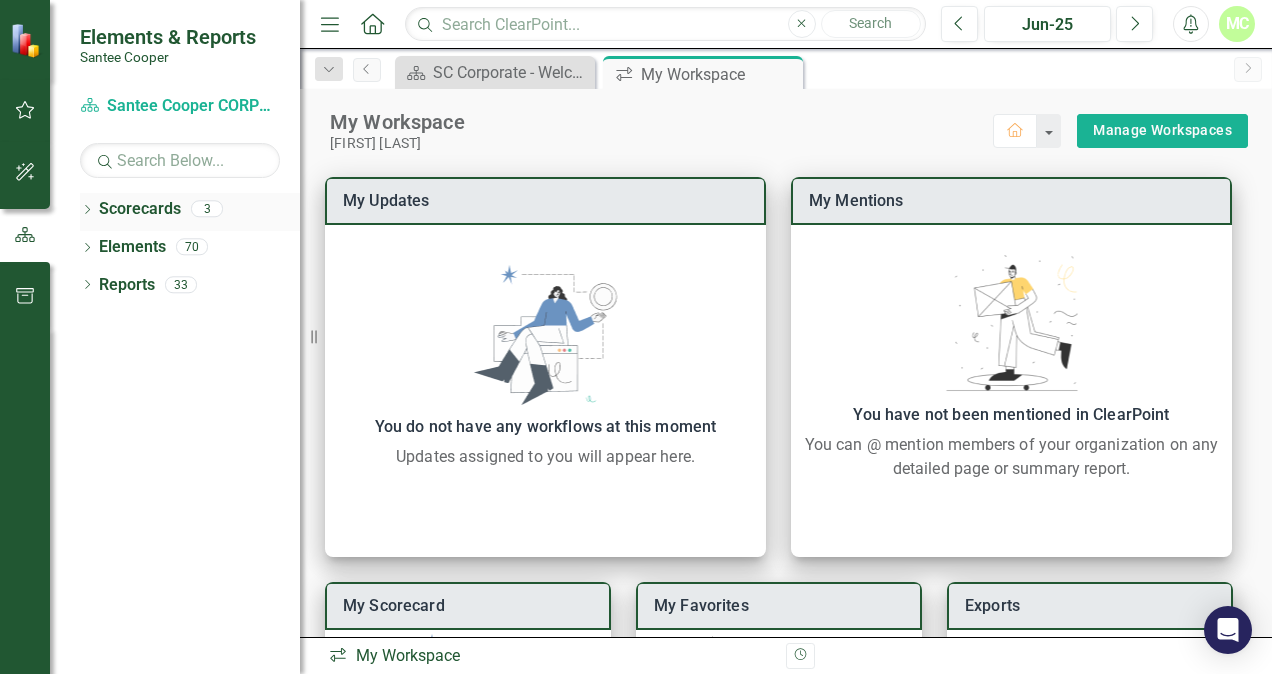 click on "Scorecards" at bounding box center (140, 209) 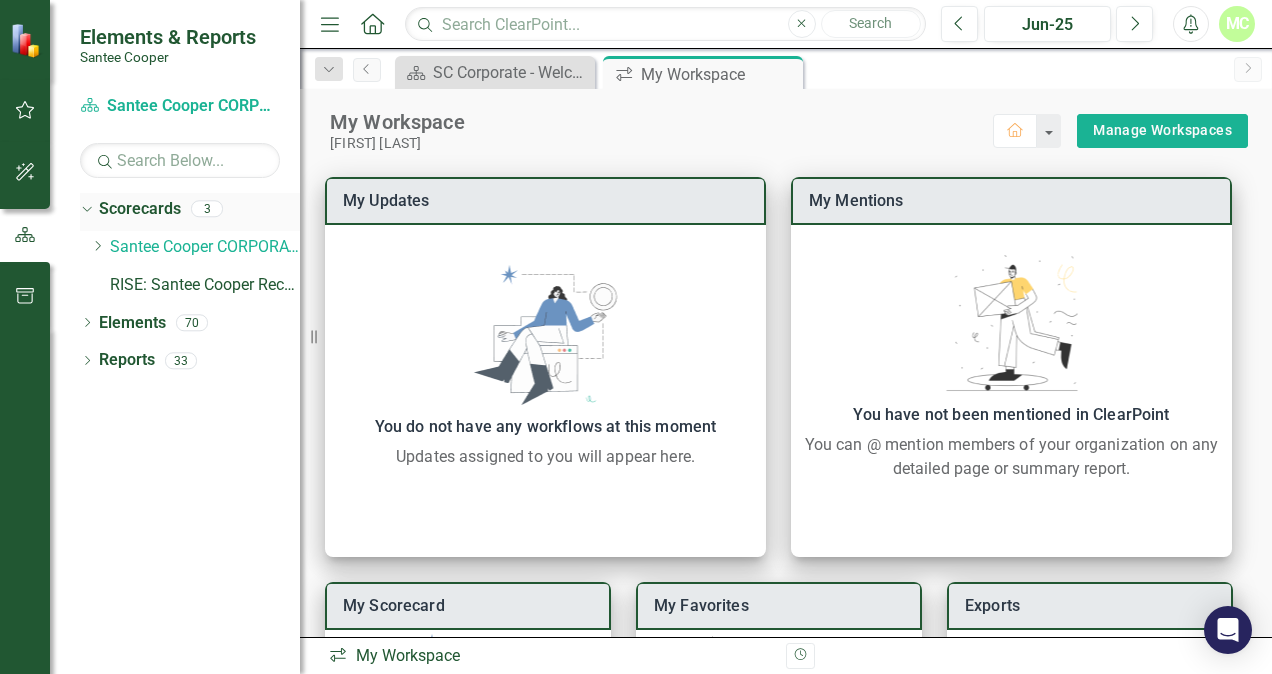 click on "Dropdown" at bounding box center (84, 208) 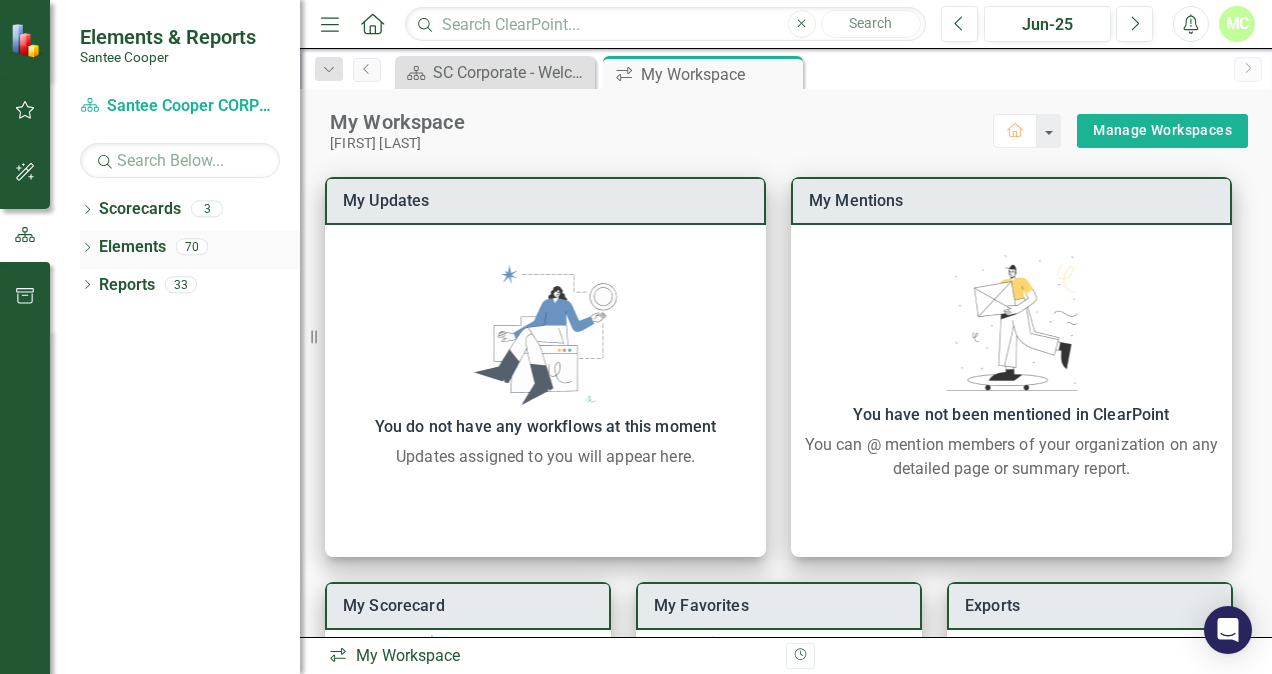 click on "Dropdown" at bounding box center [87, 249] 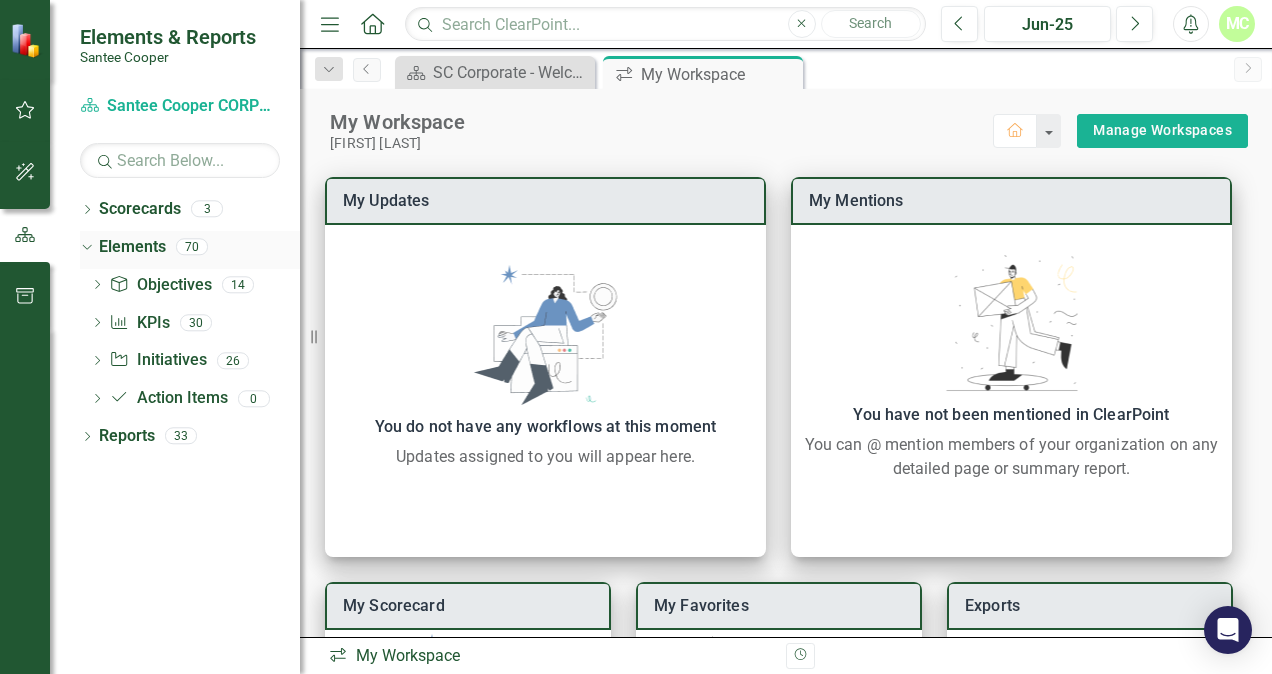 click on "Dropdown" at bounding box center (84, 246) 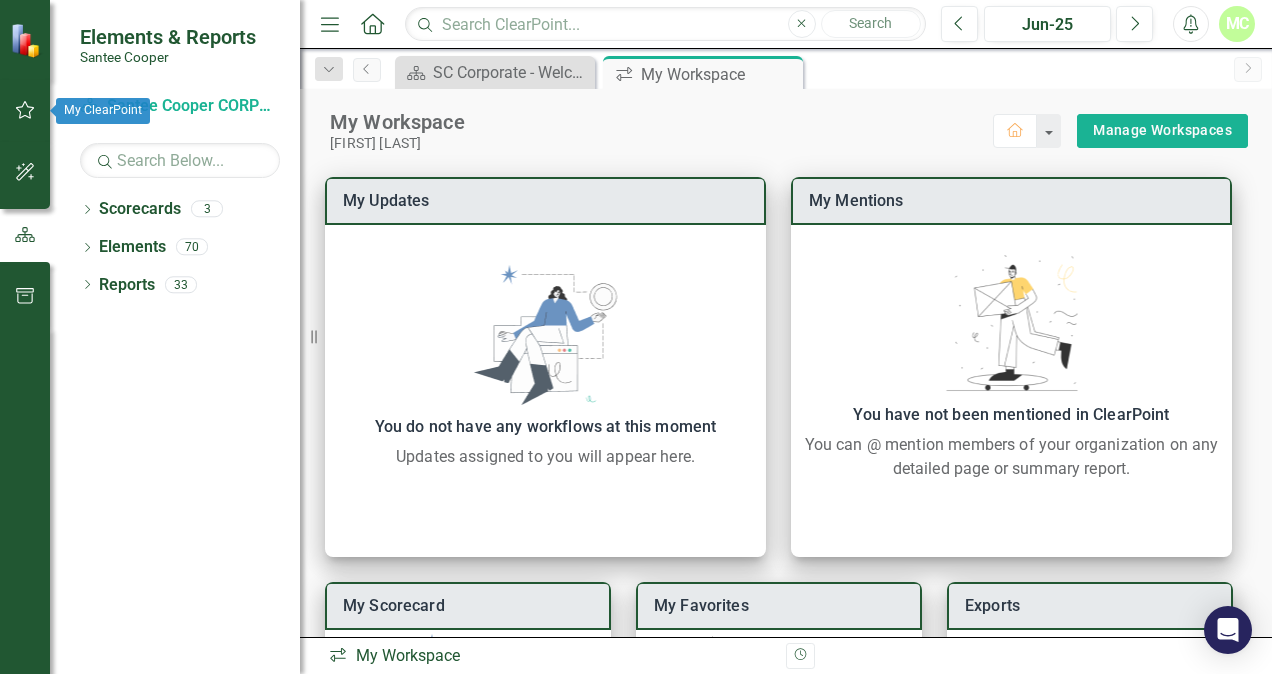 click at bounding box center (25, 110) 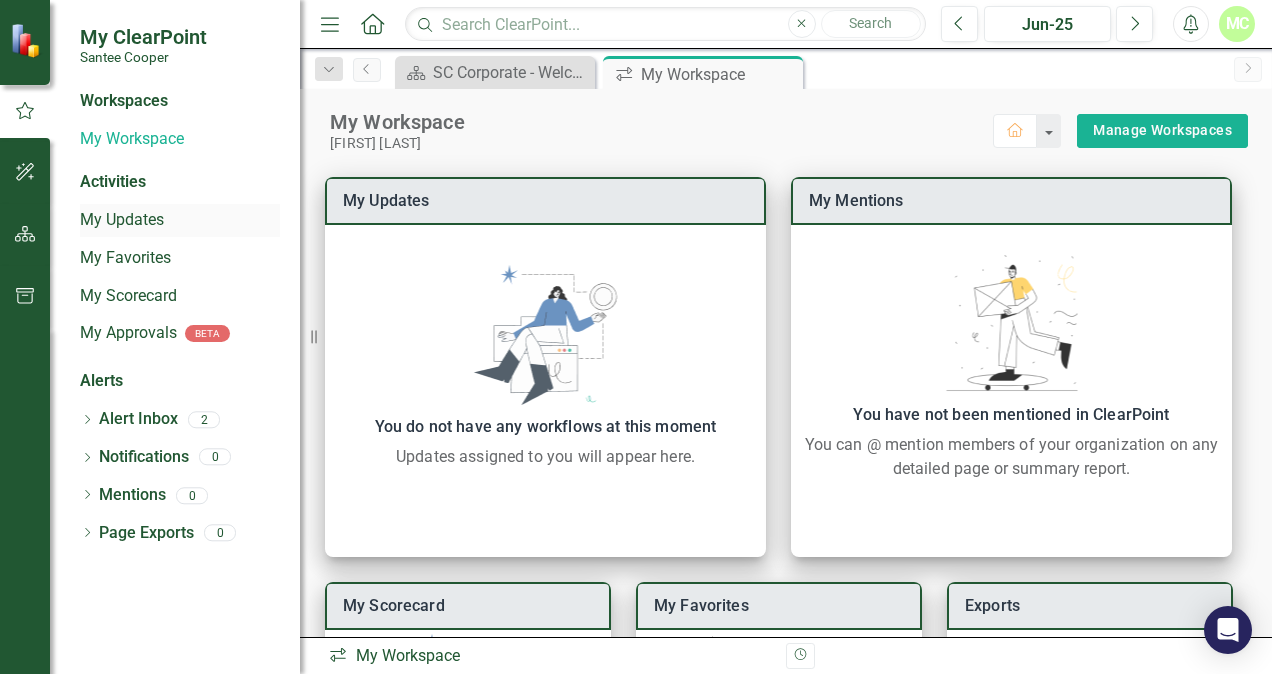 click on "My Updates" at bounding box center (180, 220) 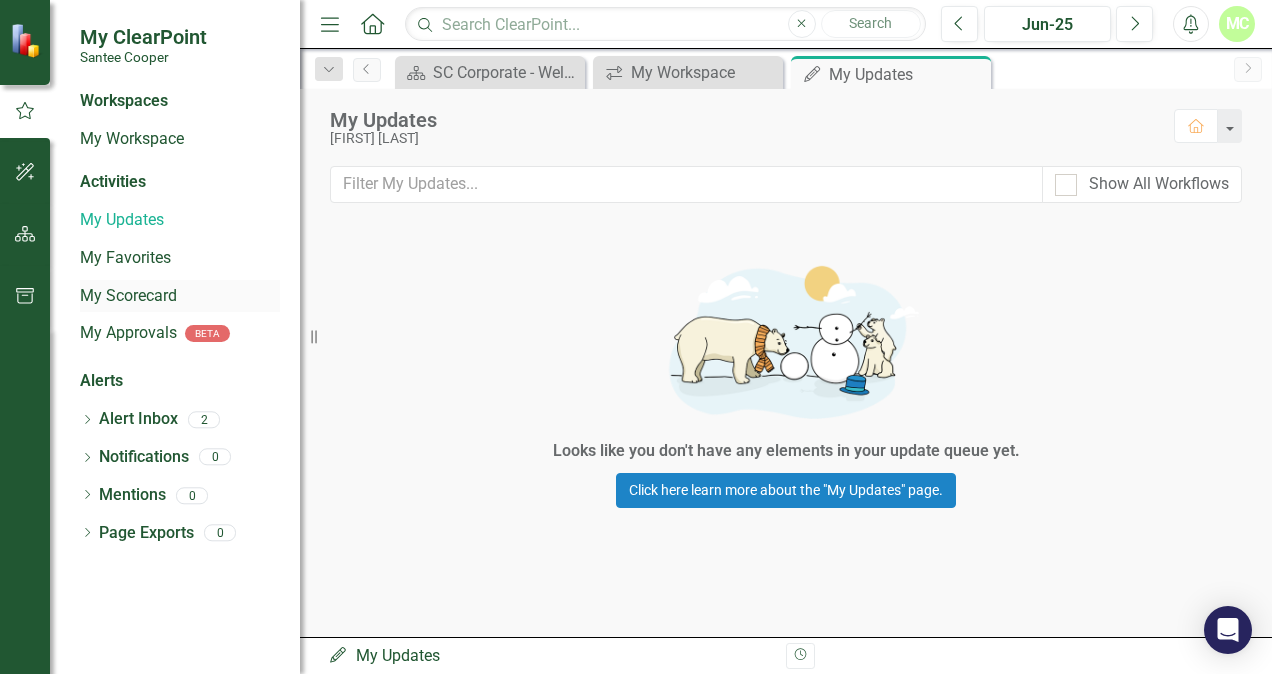 click on "My Scorecard" at bounding box center [180, 296] 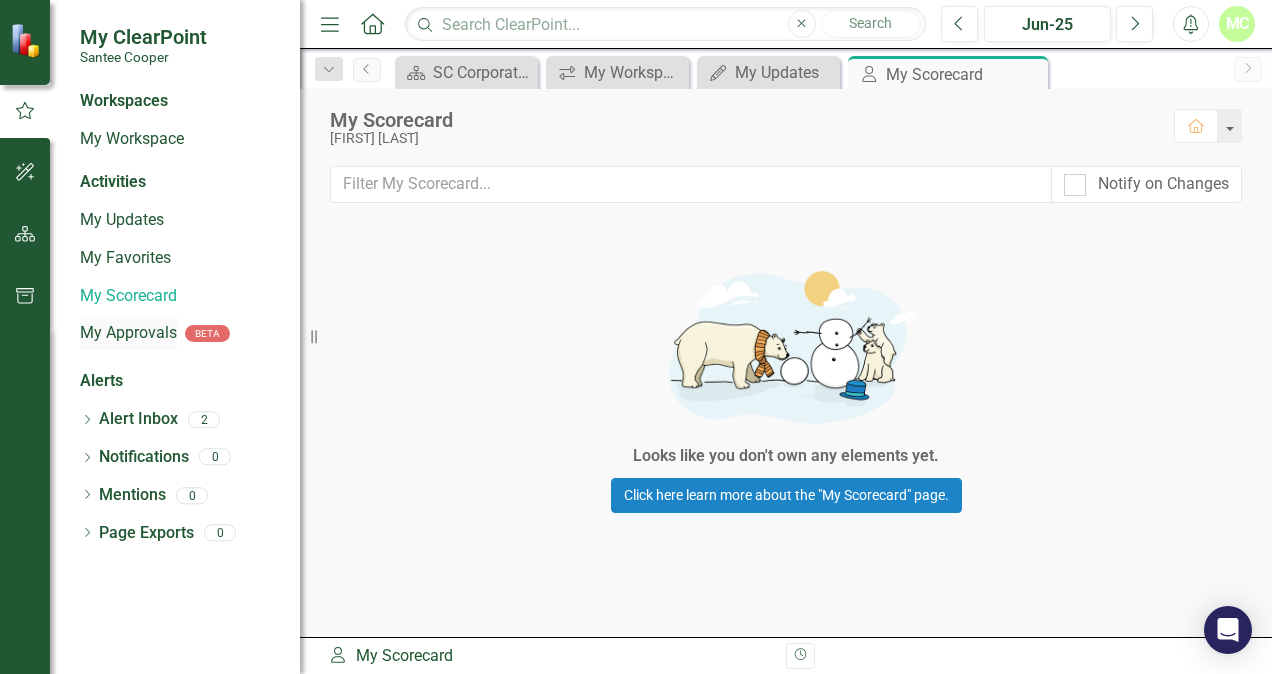 click on "My Approvals" at bounding box center [128, 333] 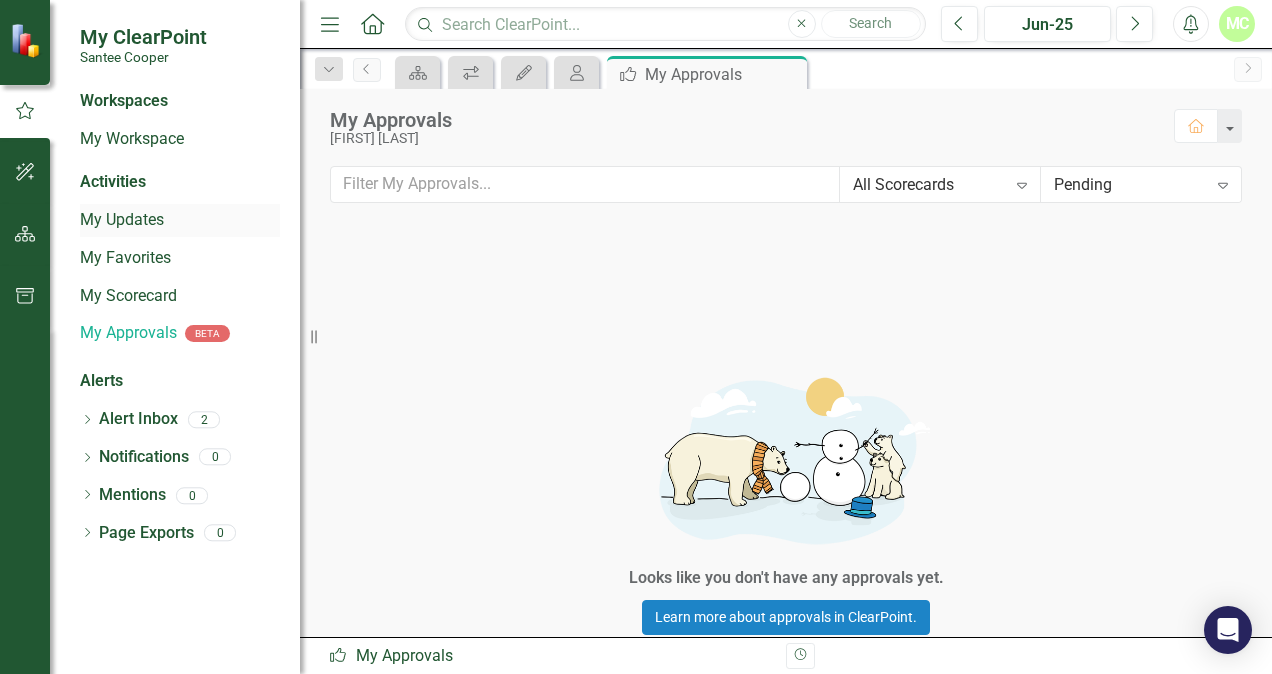 click on "My Updates" at bounding box center [180, 220] 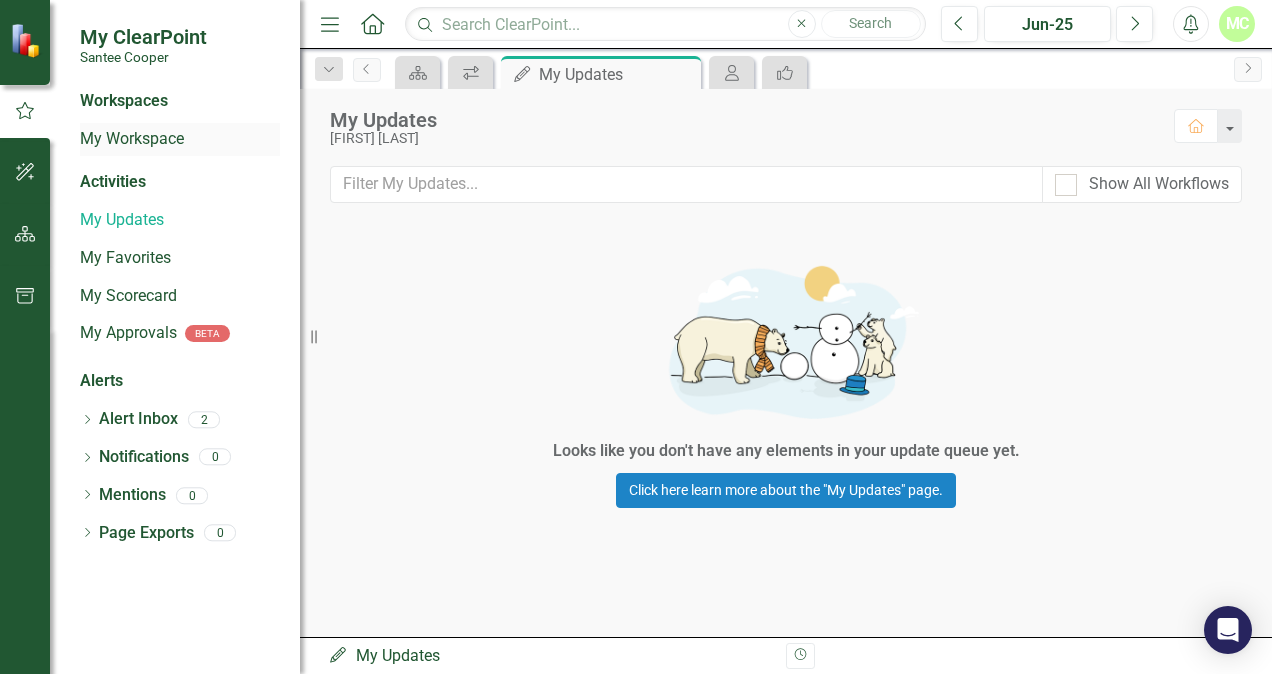 click on "My Workspace" at bounding box center (180, 139) 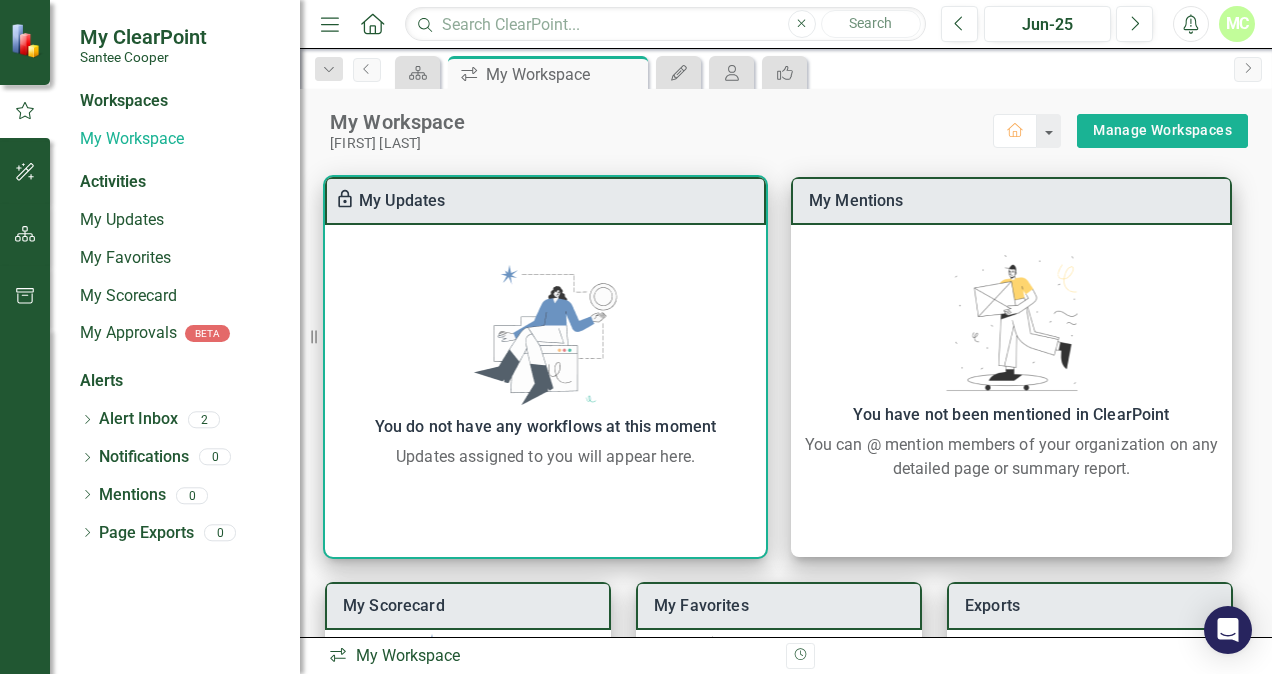 click on "My Updates" at bounding box center [402, 200] 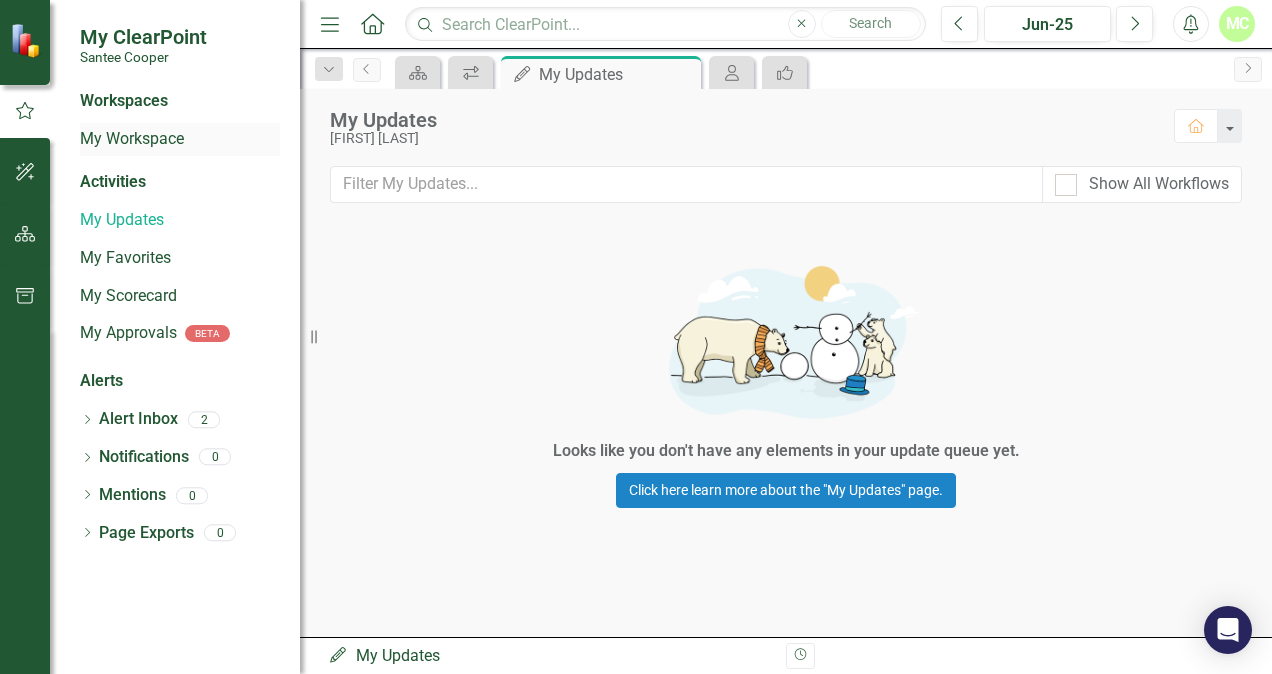 click on "My Workspace" at bounding box center [180, 139] 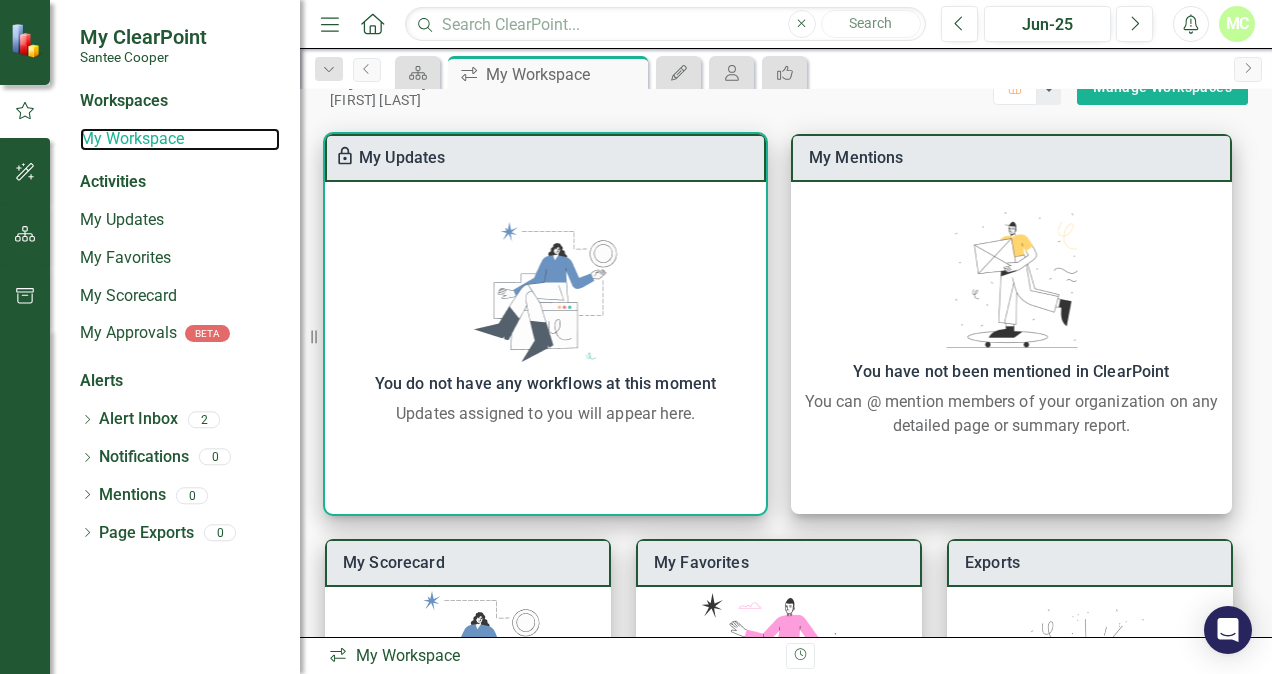 scroll, scrollTop: 39, scrollLeft: 0, axis: vertical 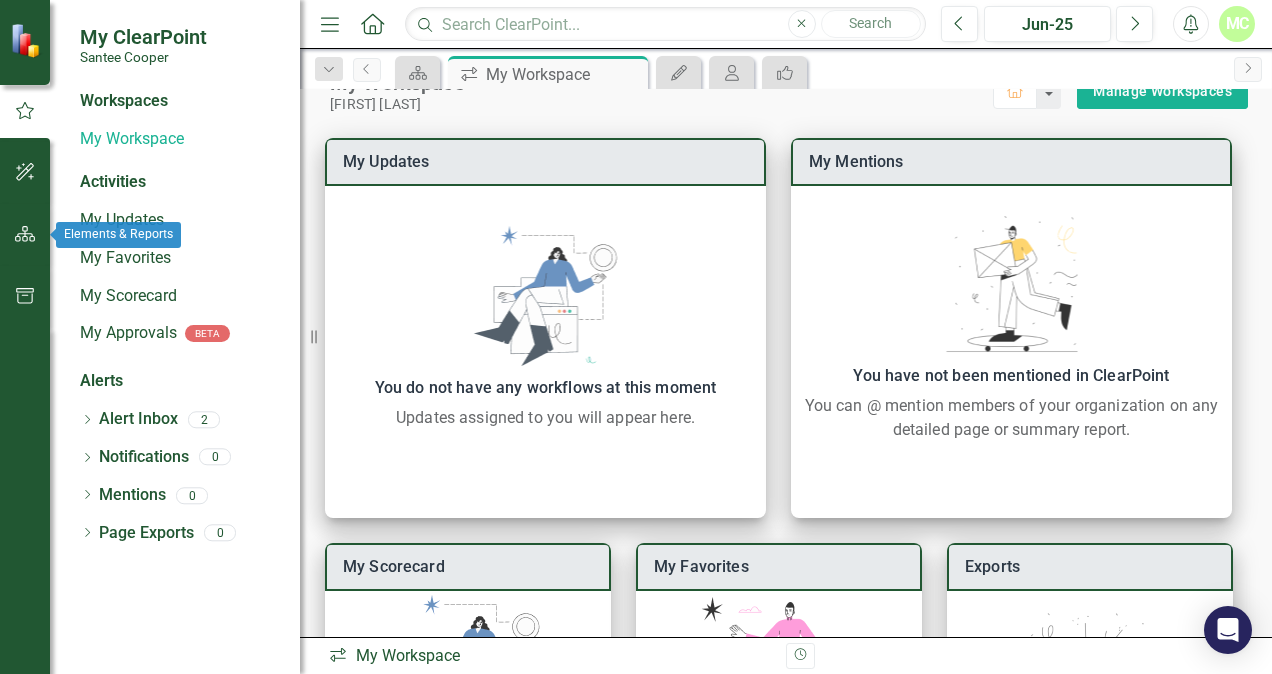 click at bounding box center (25, 234) 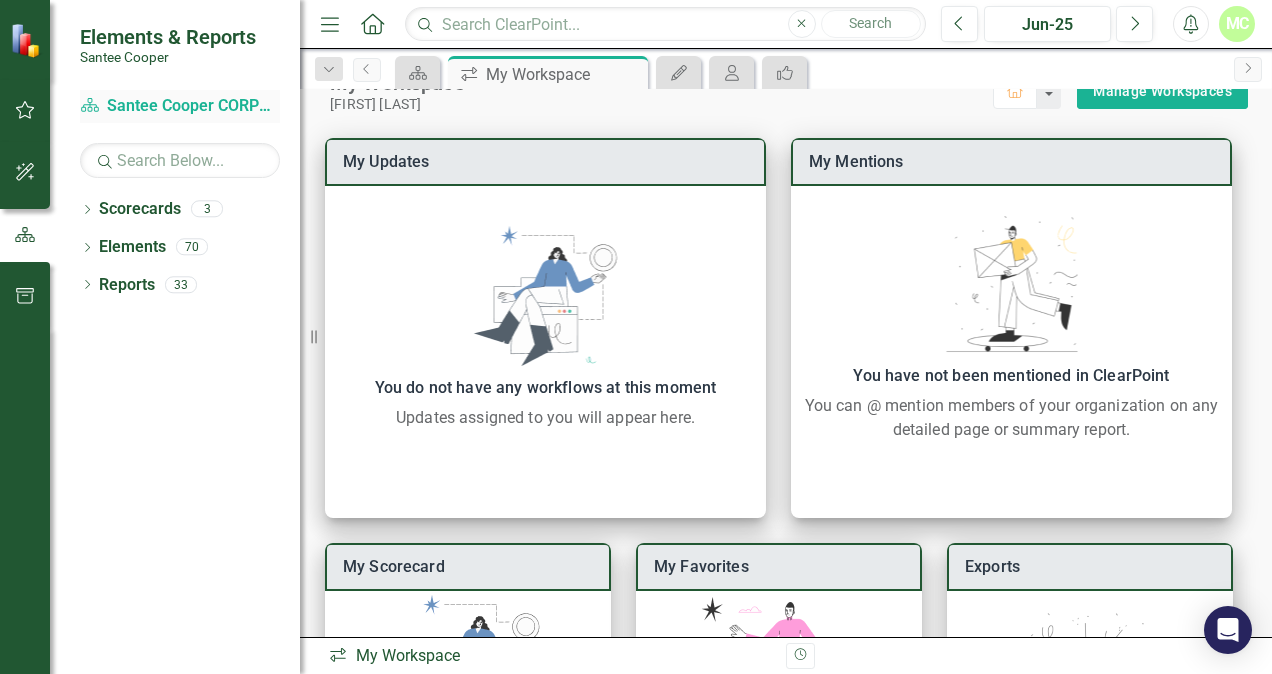click on "Scorecard Santee Cooper CORPORATE Balanced Scorecard" at bounding box center [180, 106] 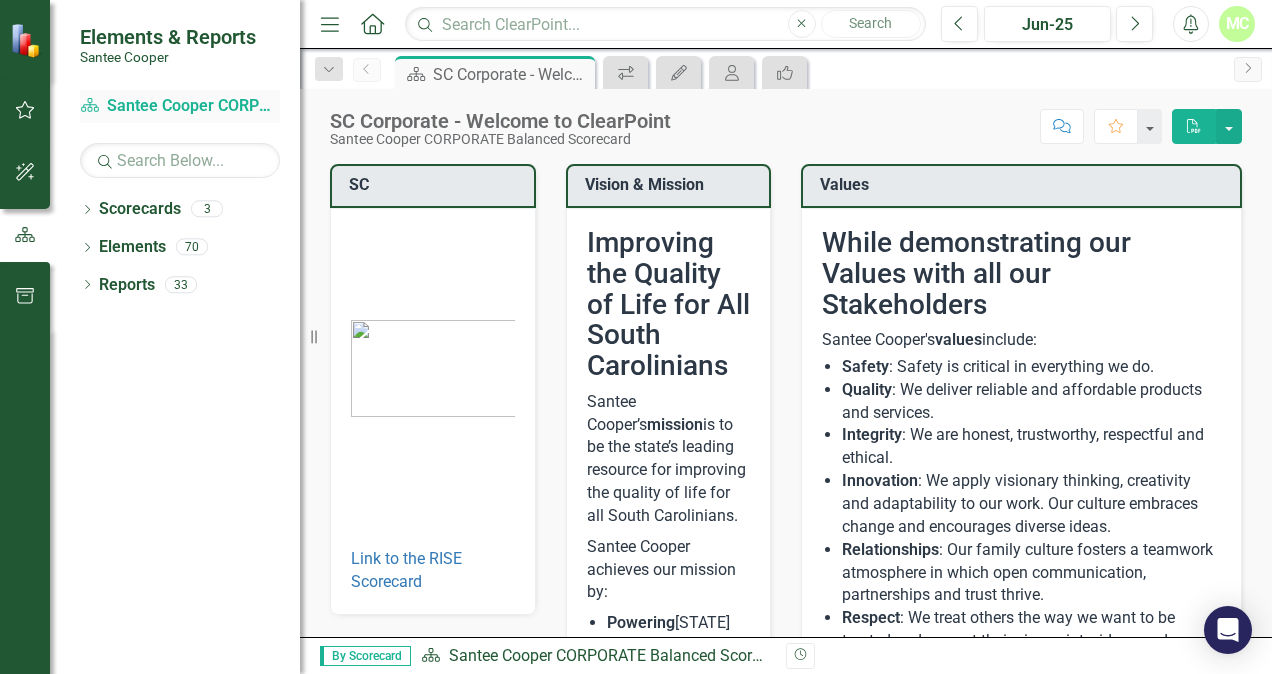 scroll, scrollTop: 0, scrollLeft: 0, axis: both 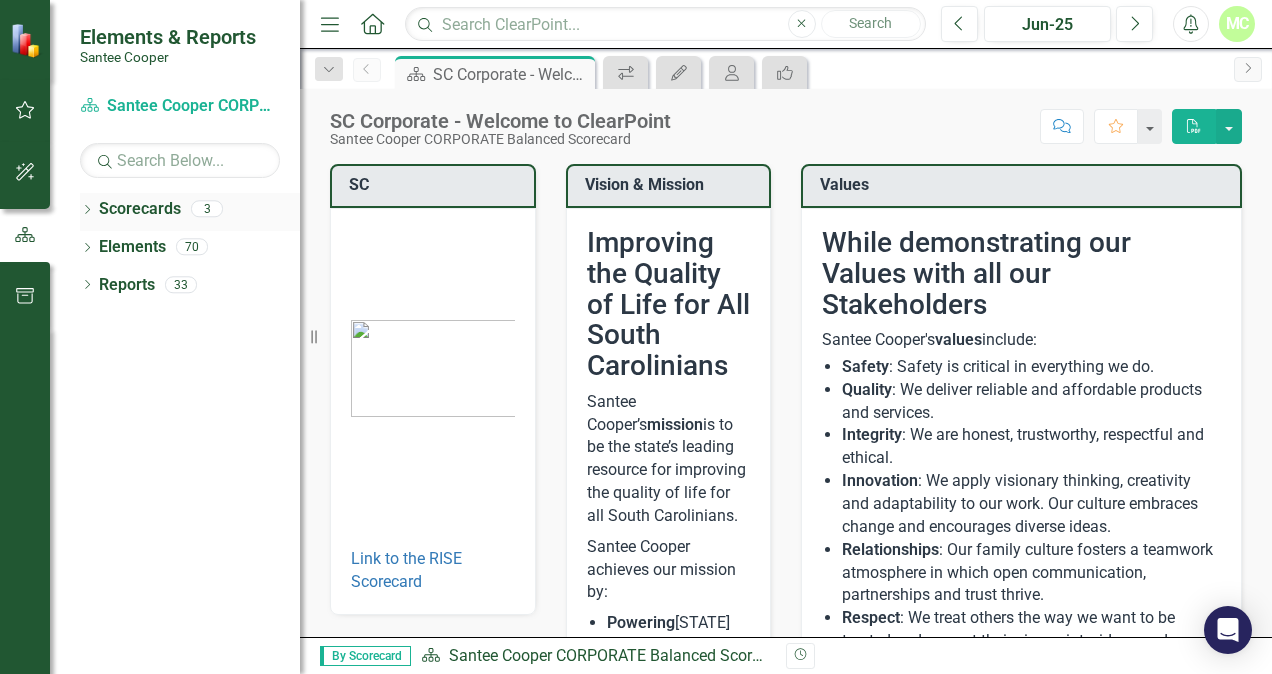 click on "Dropdown" at bounding box center [87, 211] 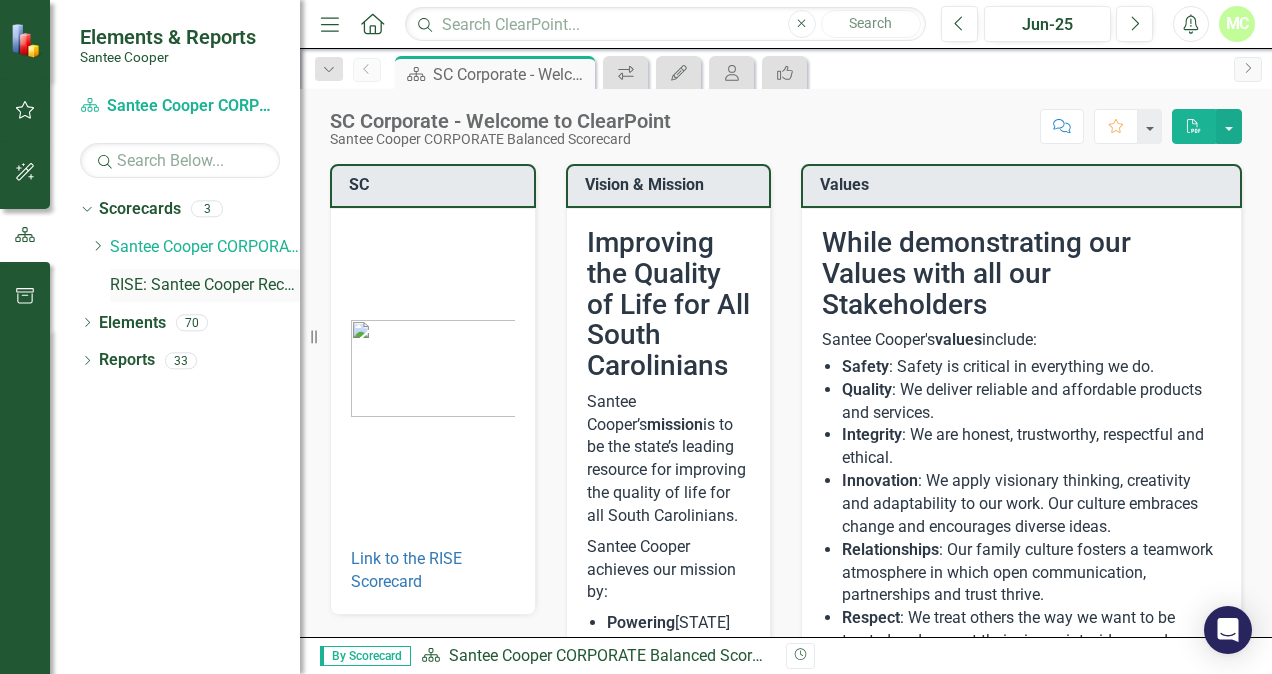 click on "RISE:  Santee Cooper Recognizing Innovation, Safety and Excellence" at bounding box center (205, 285) 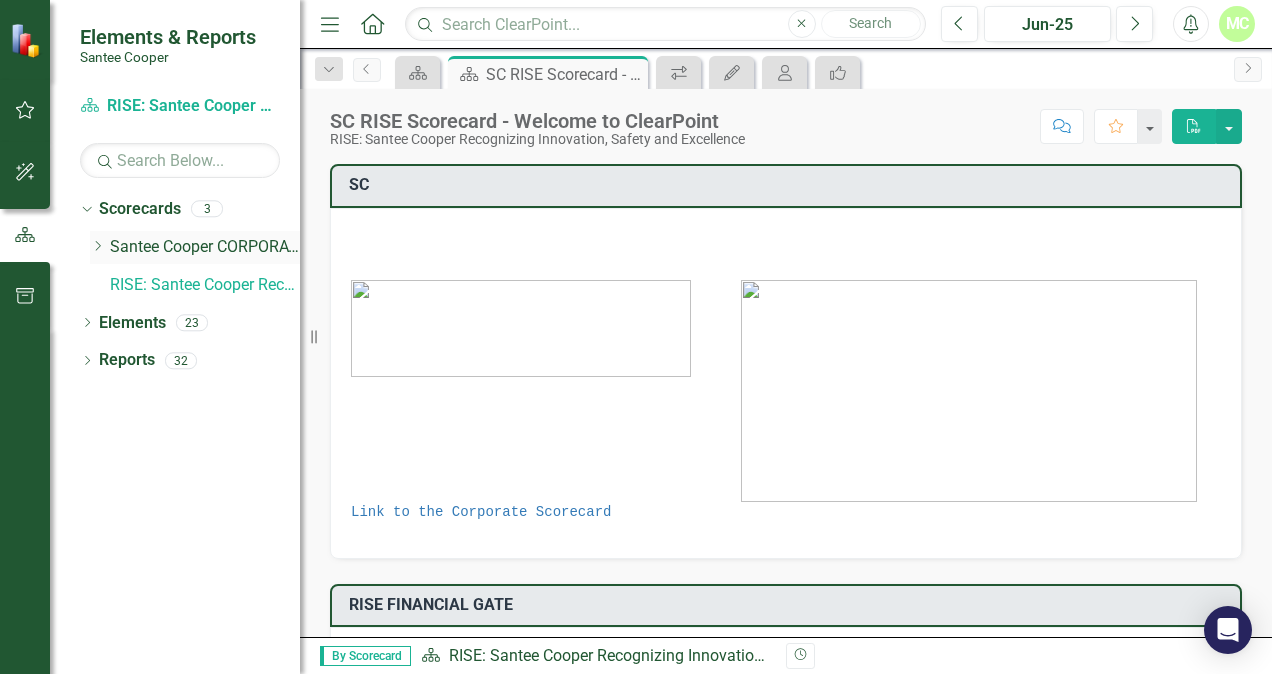 click on "Santee Cooper CORPORATE Balanced Scorecard" at bounding box center (205, 247) 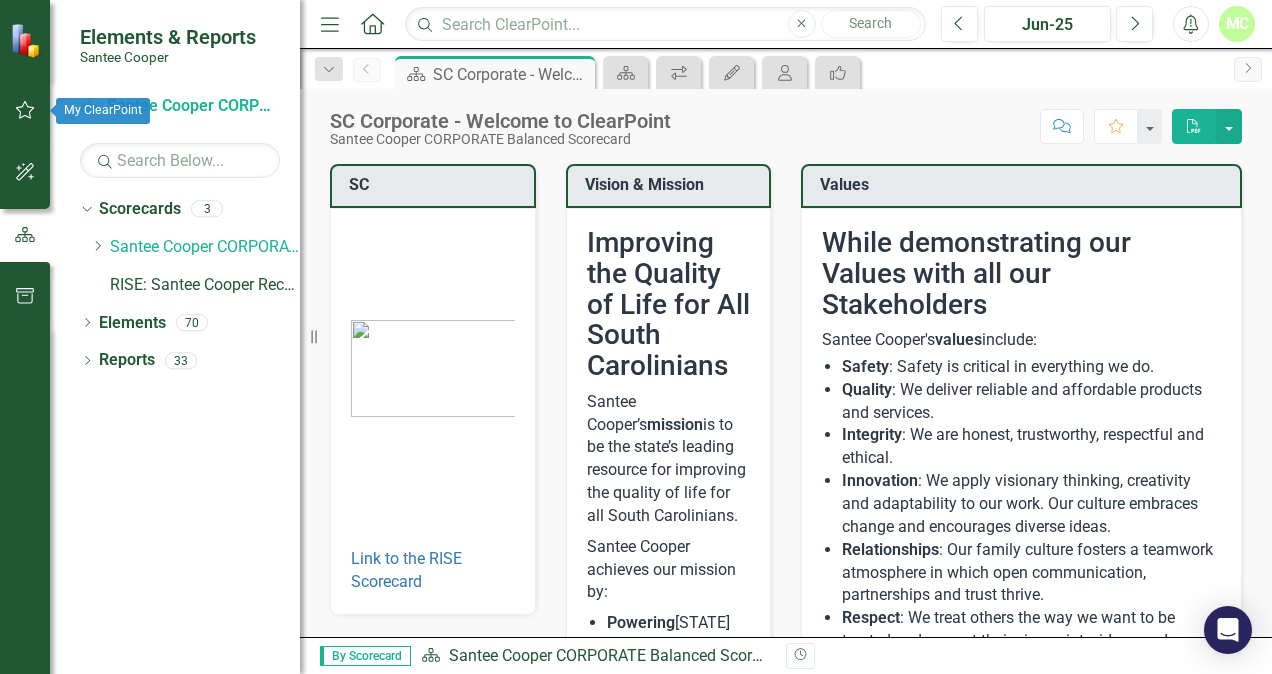 click at bounding box center [25, 110] 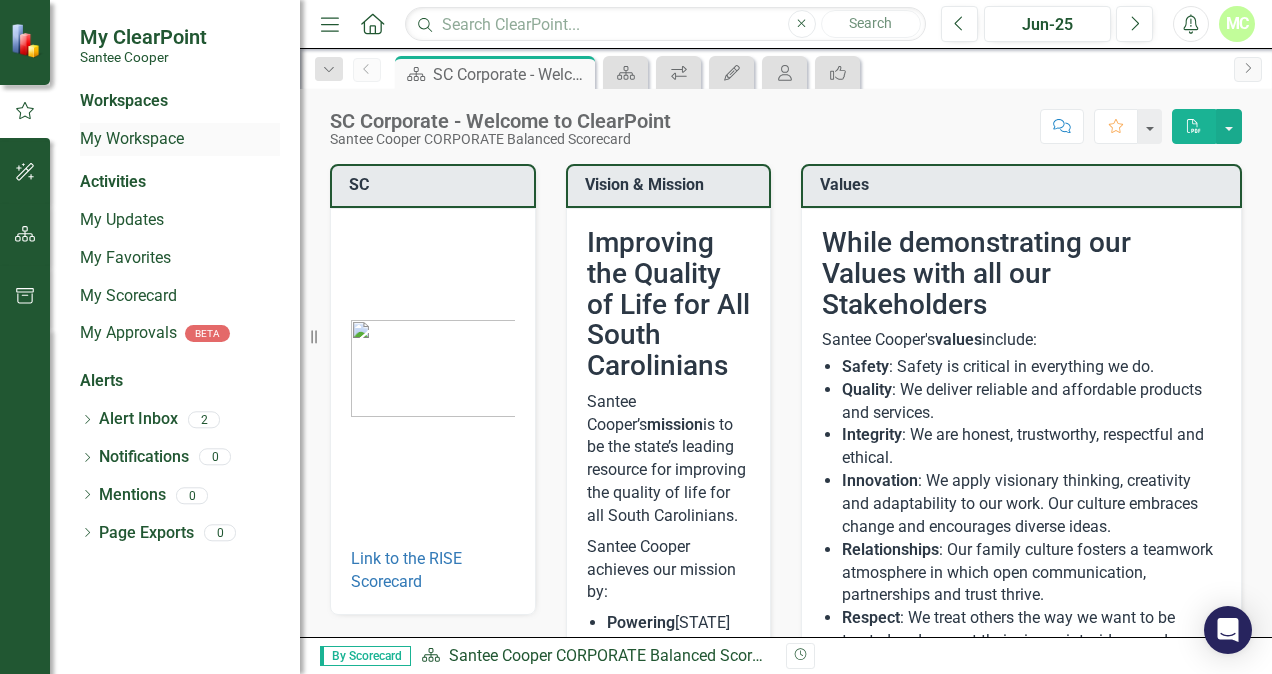 click on "My Workspace" at bounding box center [180, 139] 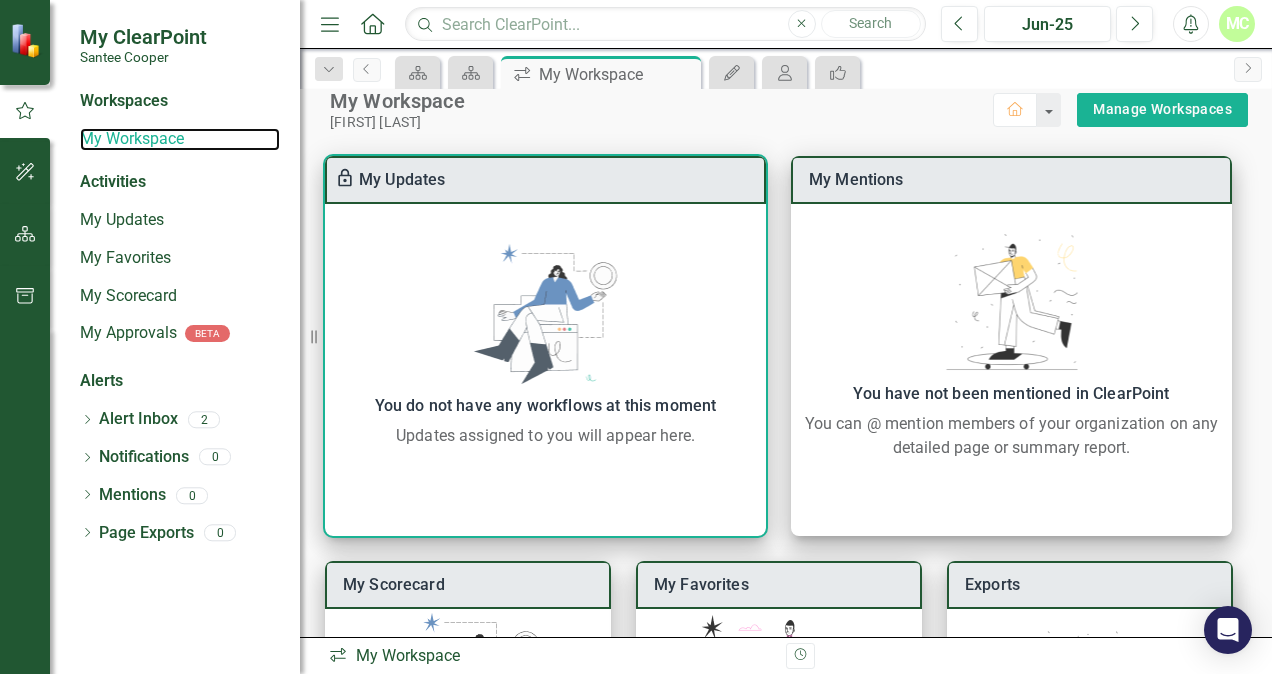 scroll, scrollTop: 0, scrollLeft: 0, axis: both 